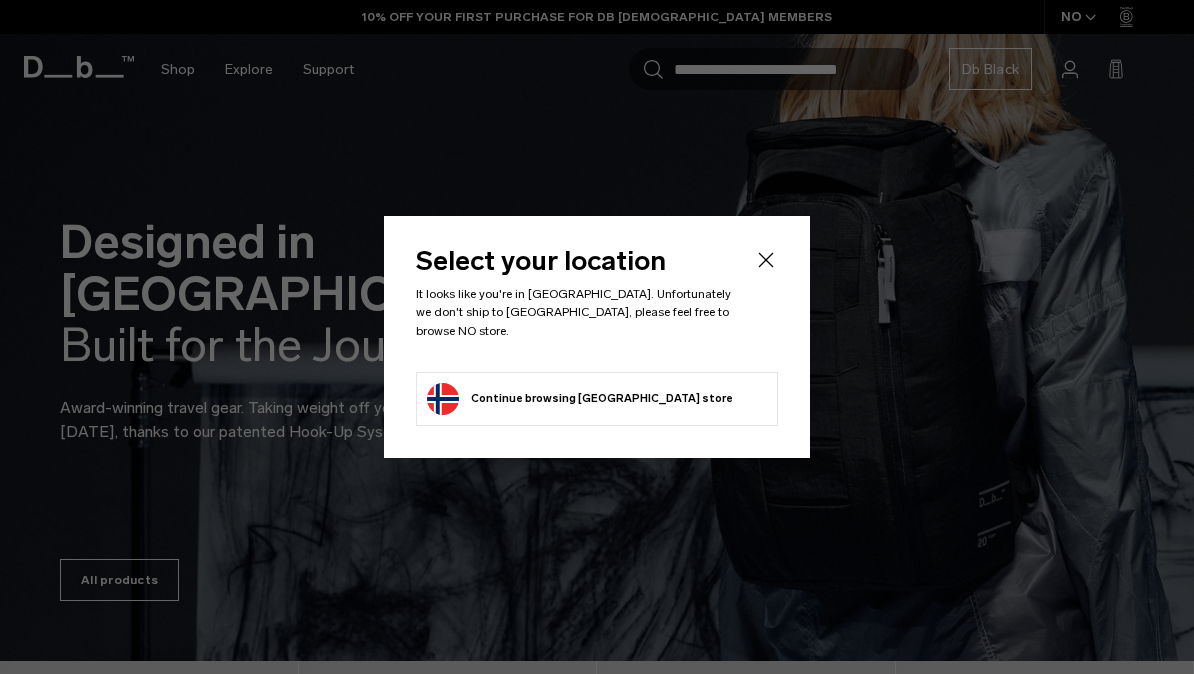 scroll, scrollTop: 0, scrollLeft: 0, axis: both 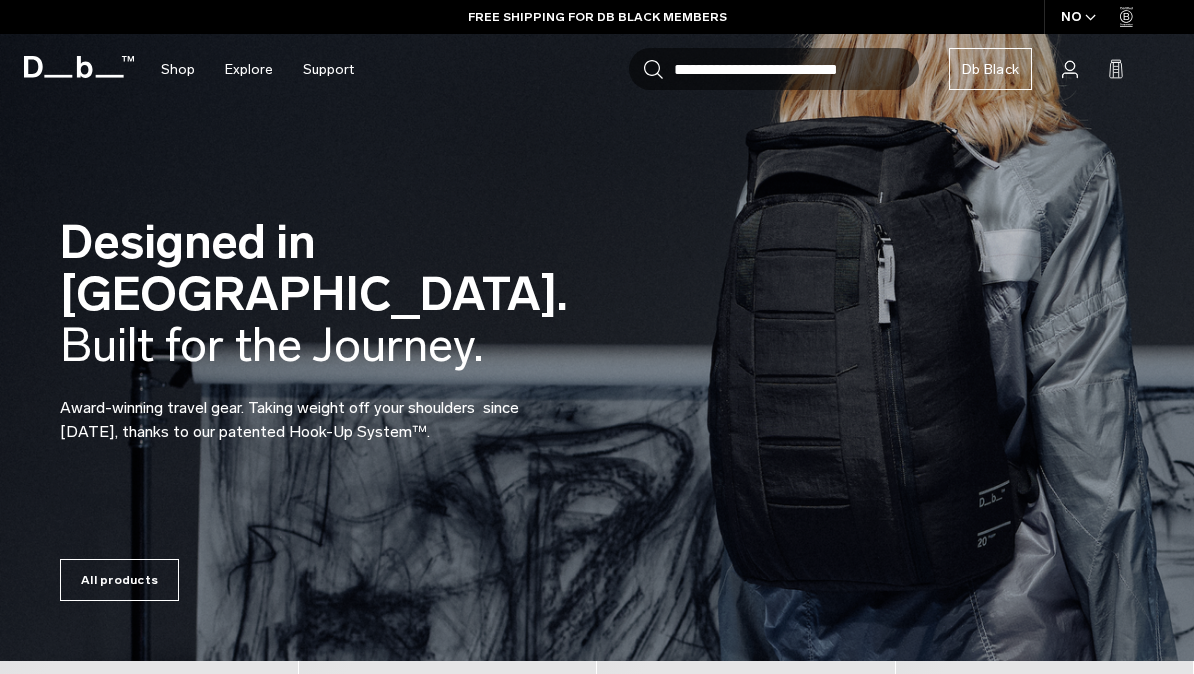 click on "Designed in Scandinavia.  Built for the Journey.
Award-winning travel gear. Taking weight off your shoulders  since 2012, thanks to our patented Hook-Up System™." at bounding box center [597, 330] 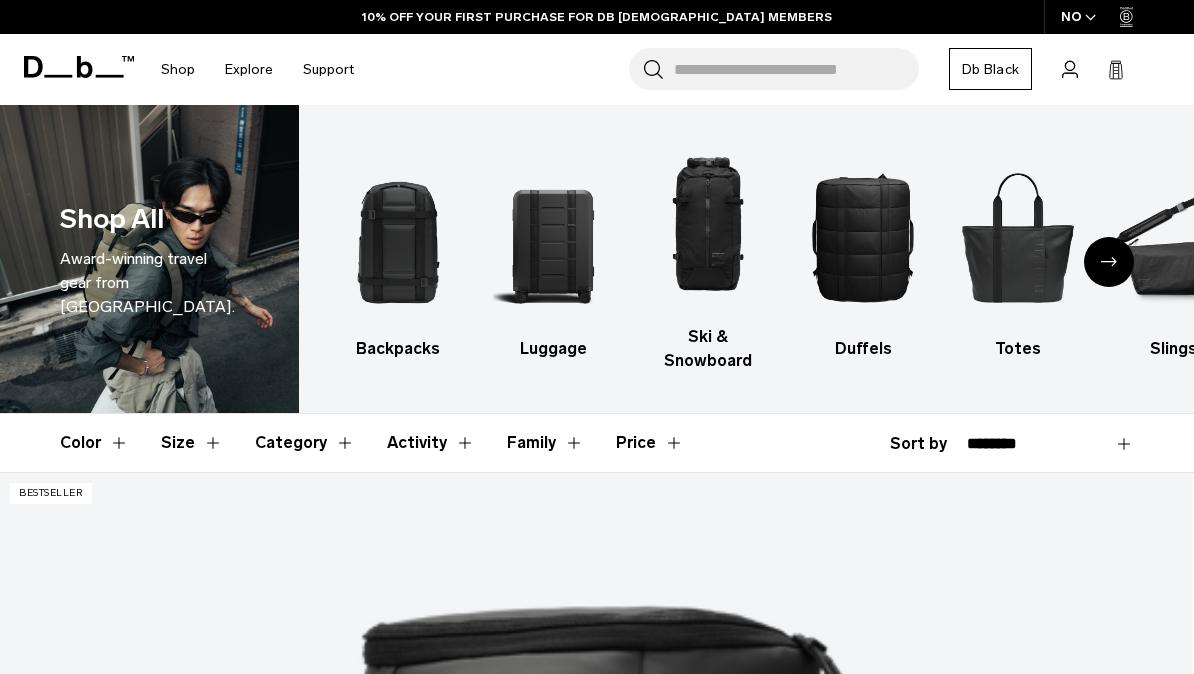 scroll, scrollTop: 247, scrollLeft: 0, axis: vertical 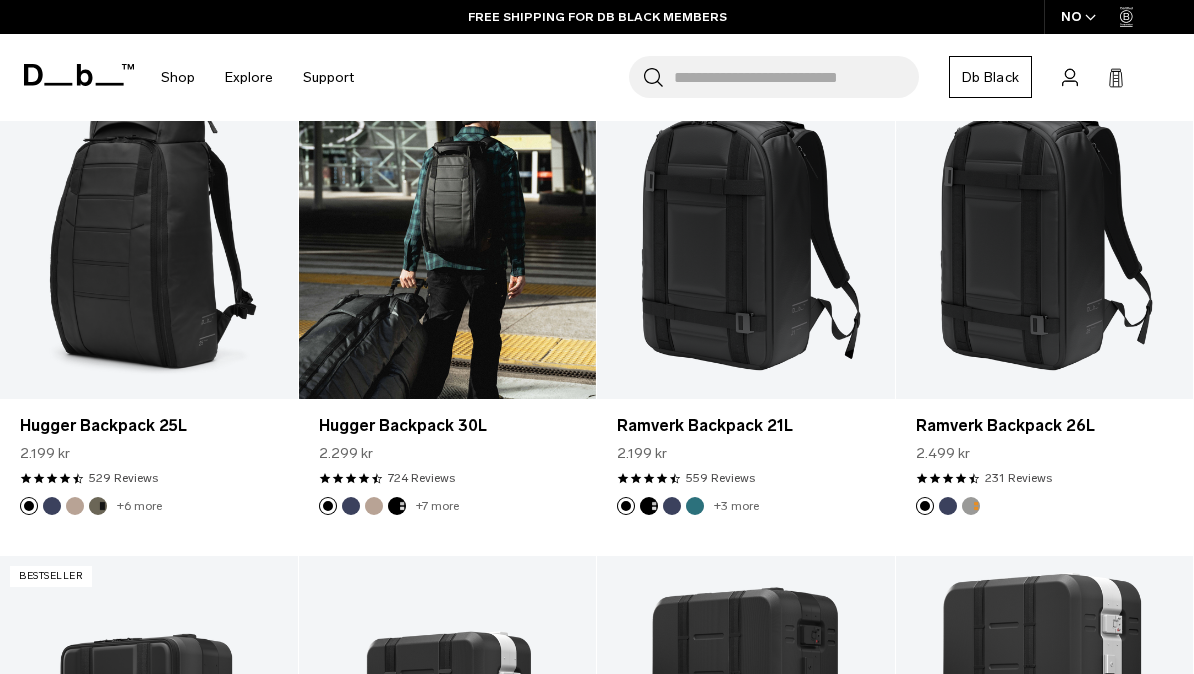 click 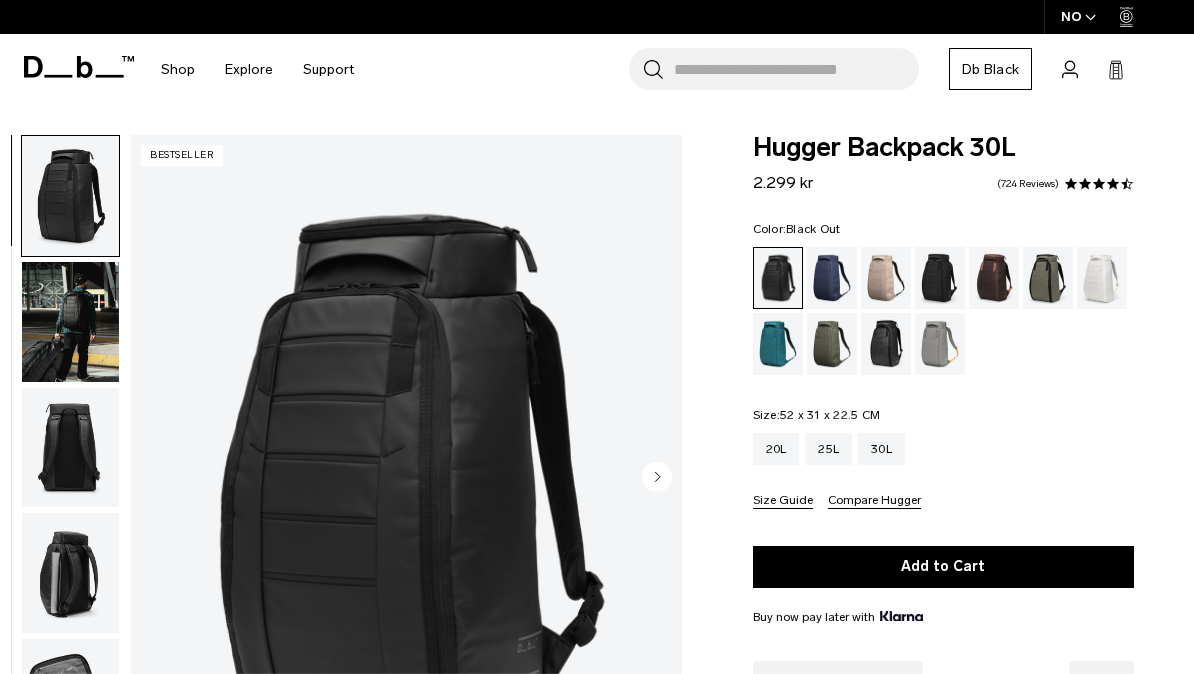 scroll, scrollTop: 0, scrollLeft: 0, axis: both 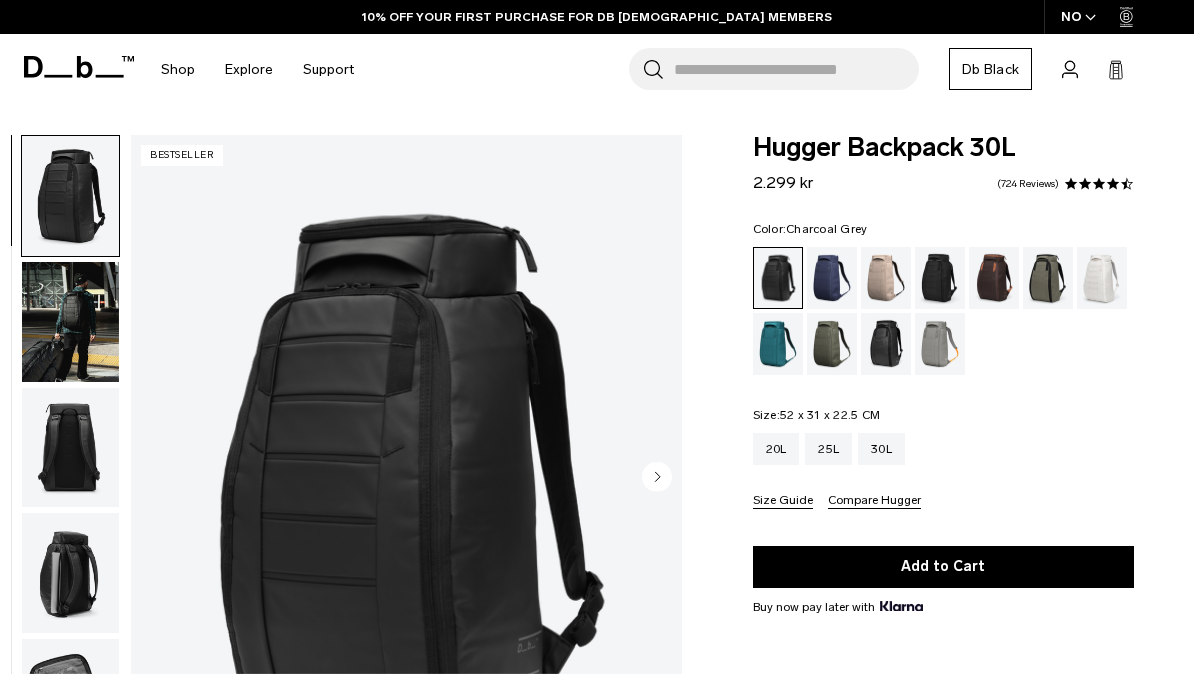 click at bounding box center (940, 278) 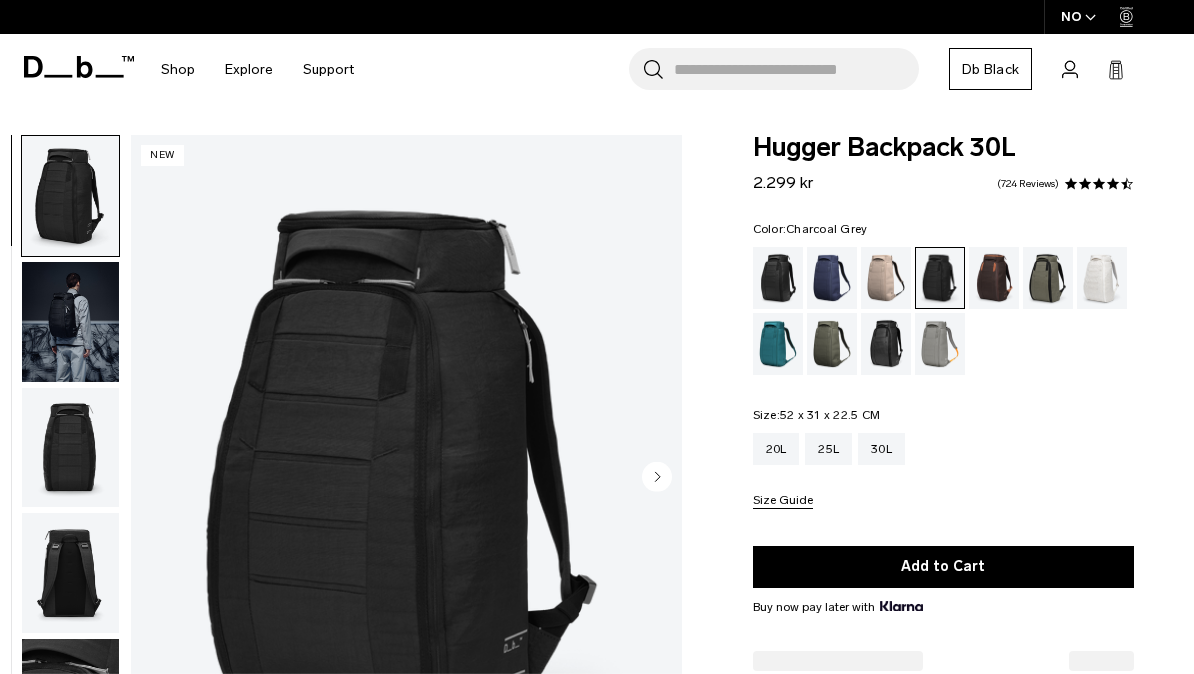 scroll, scrollTop: 0, scrollLeft: 0, axis: both 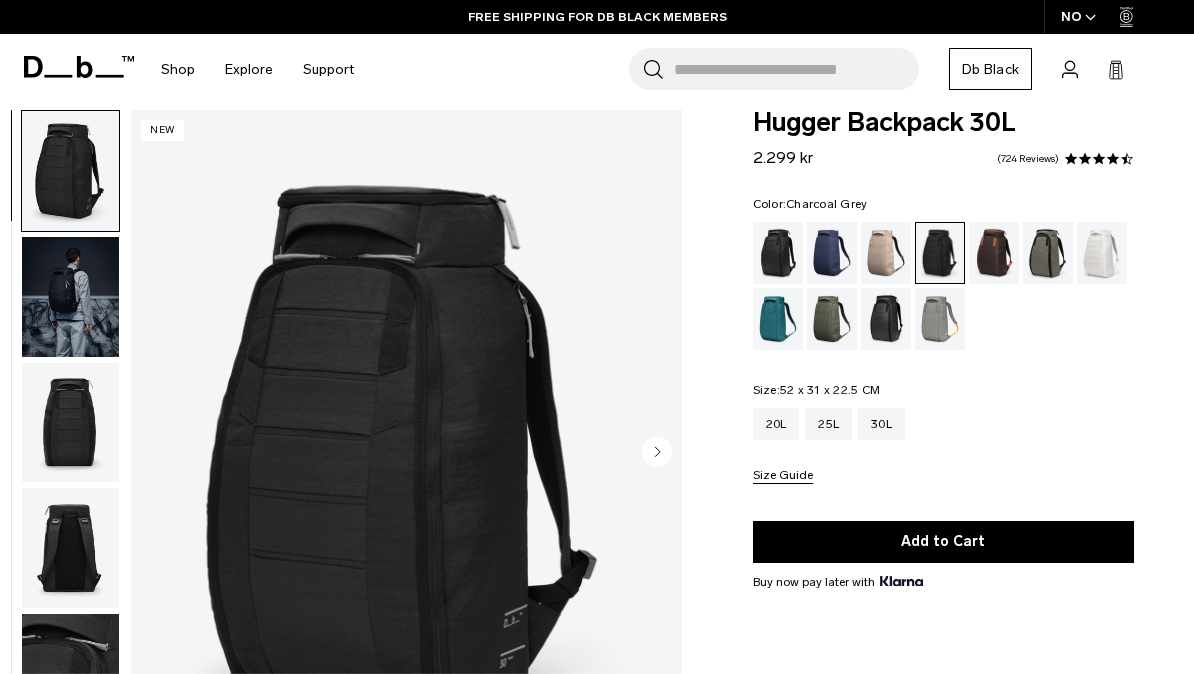click at bounding box center (70, 297) 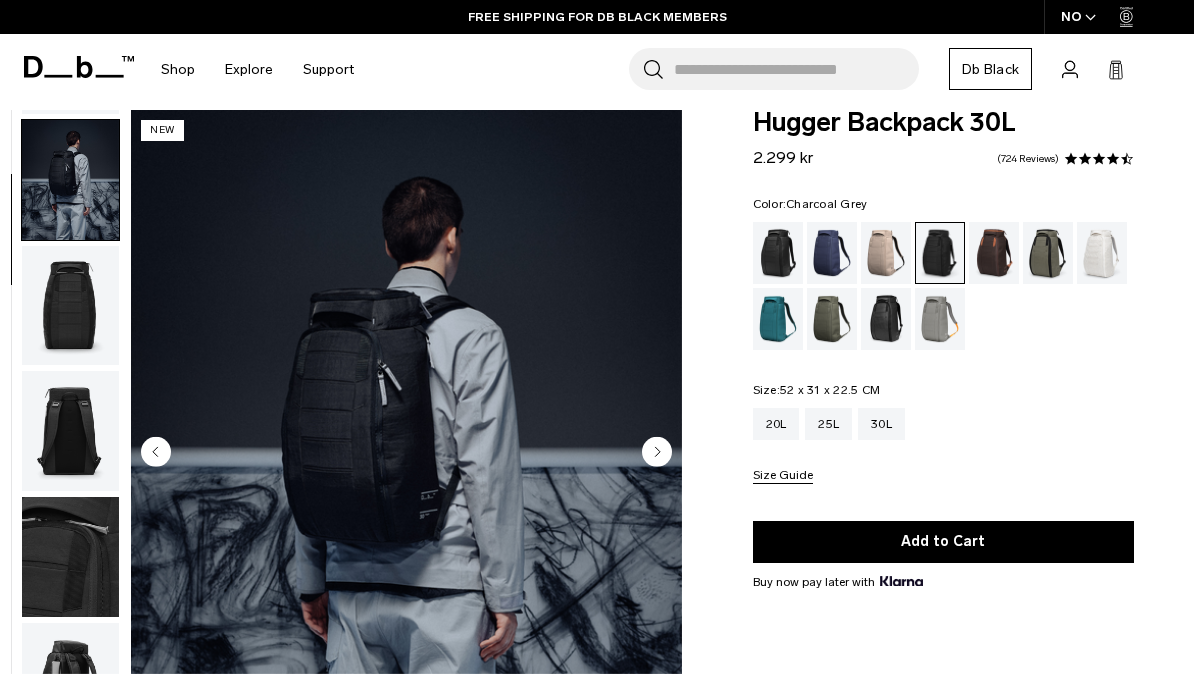 scroll, scrollTop: 127, scrollLeft: 0, axis: vertical 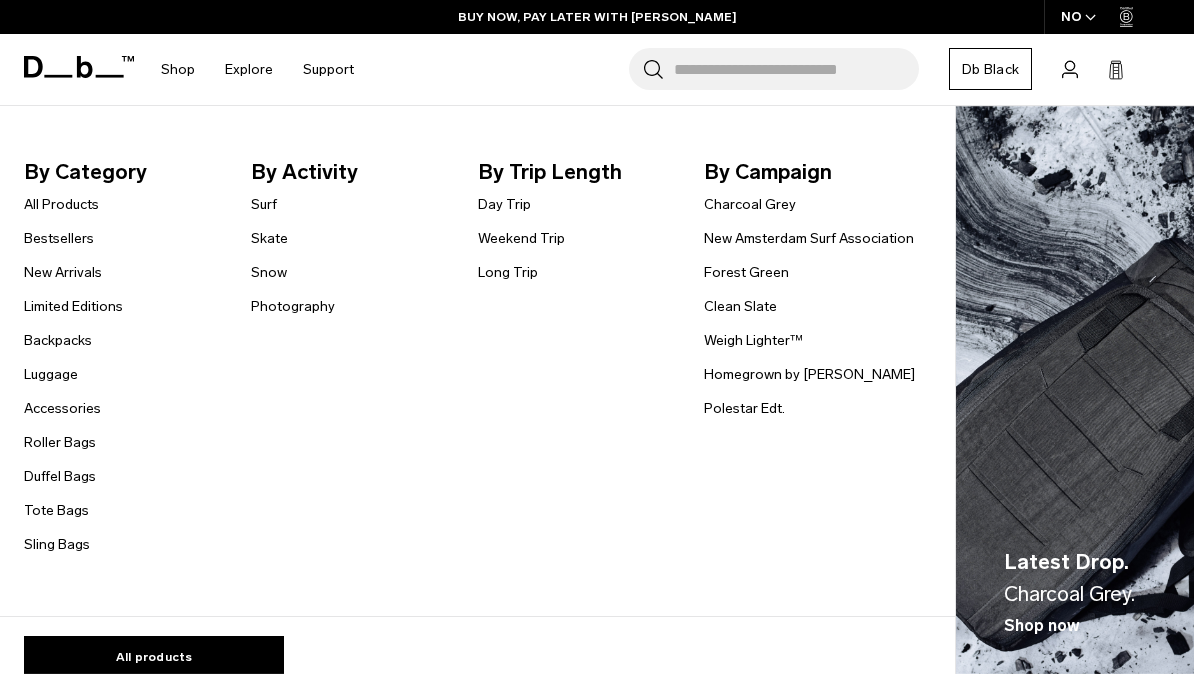 click on "Accessories" at bounding box center (62, 408) 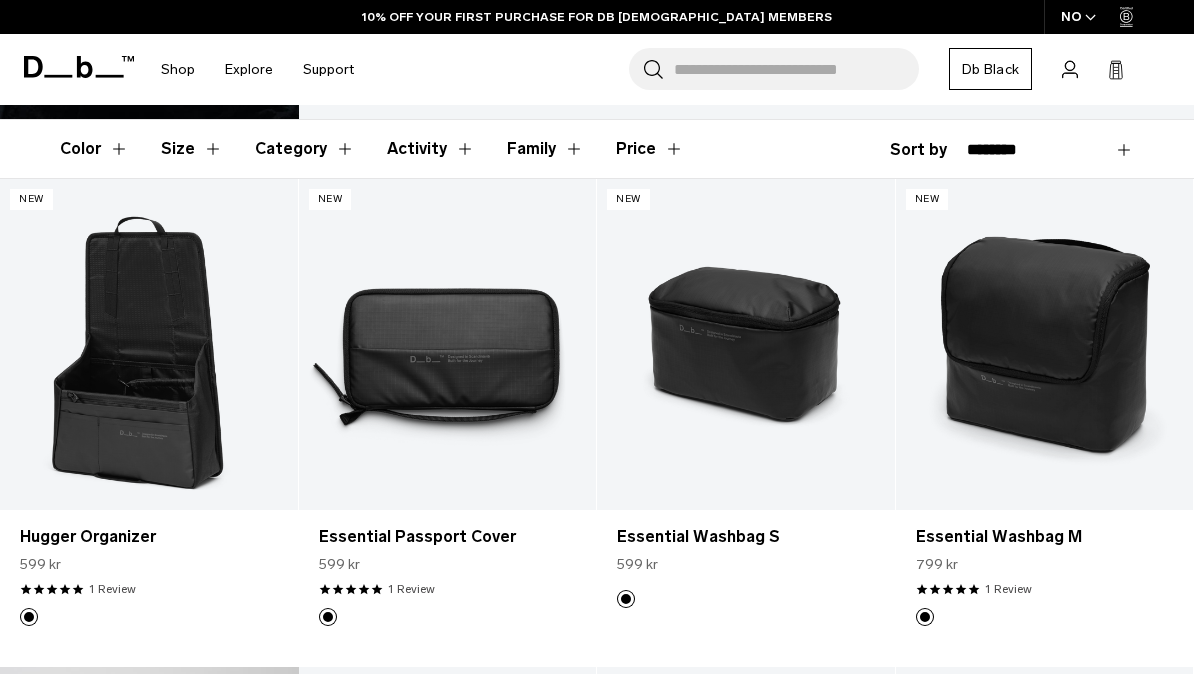 scroll, scrollTop: 0, scrollLeft: 0, axis: both 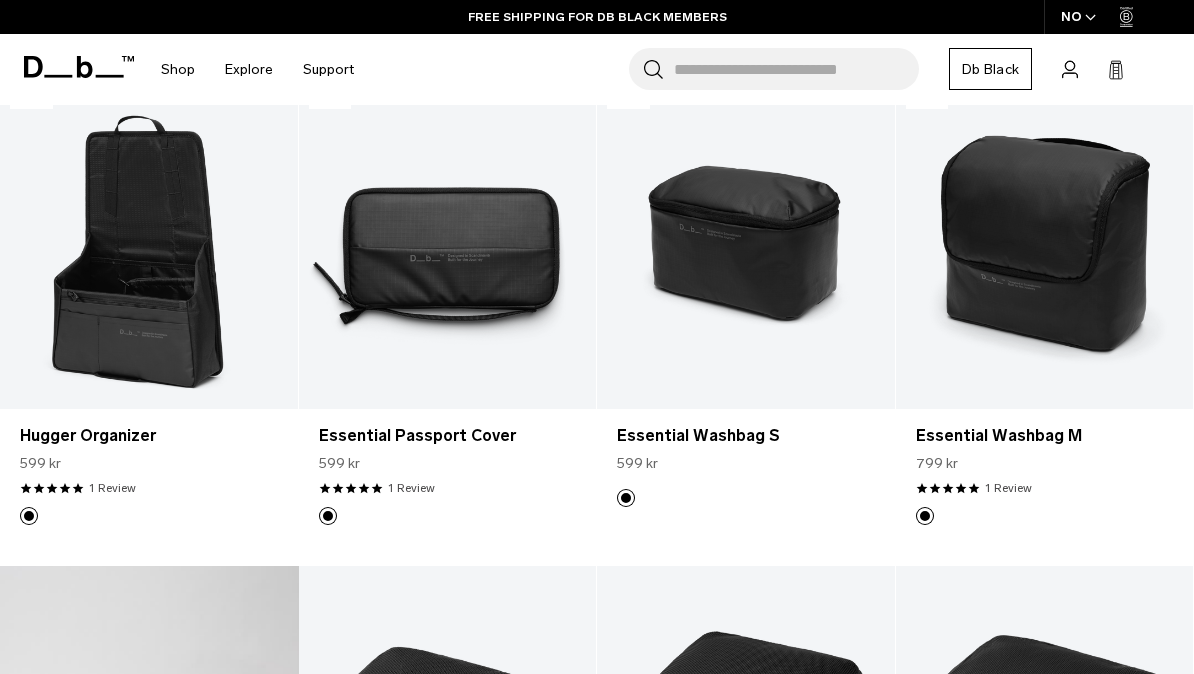 click on "NO" at bounding box center (1079, 17) 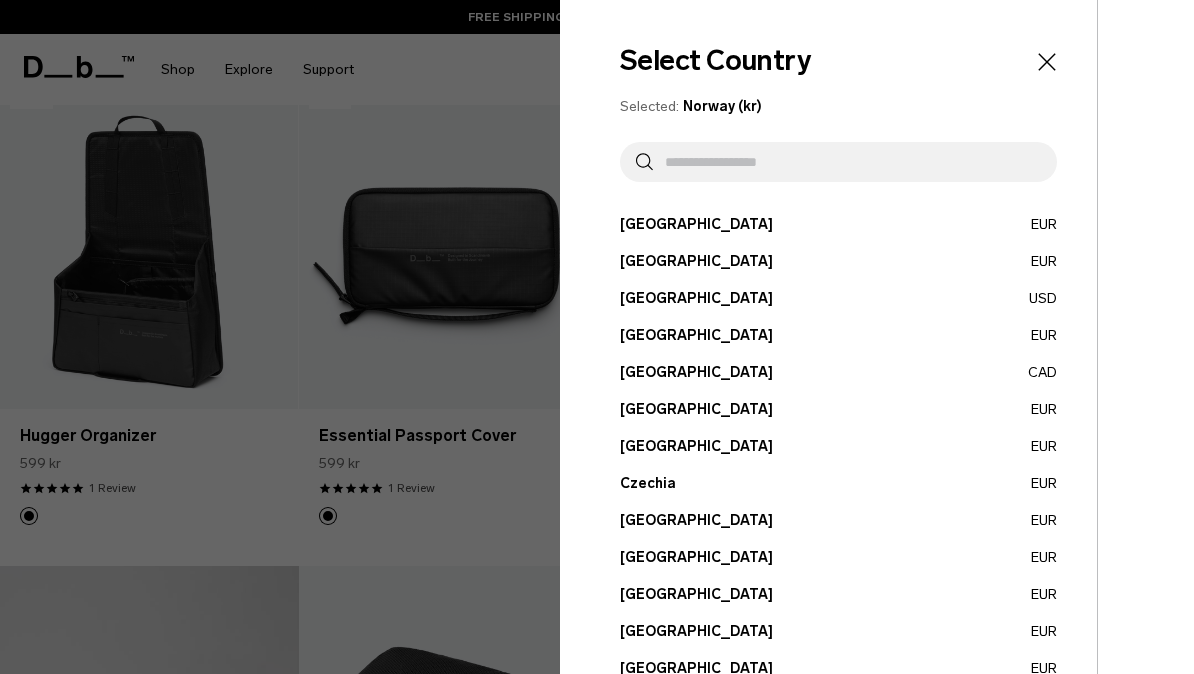 click at bounding box center [847, 162] 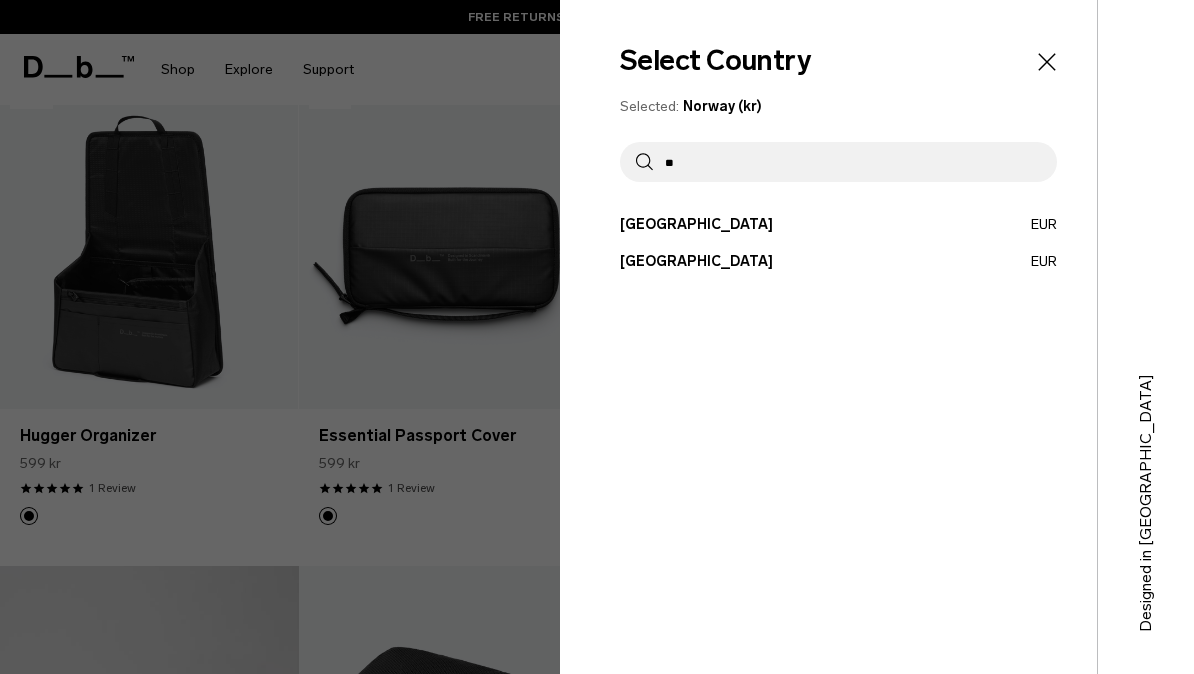 click on "**" at bounding box center (847, 162) 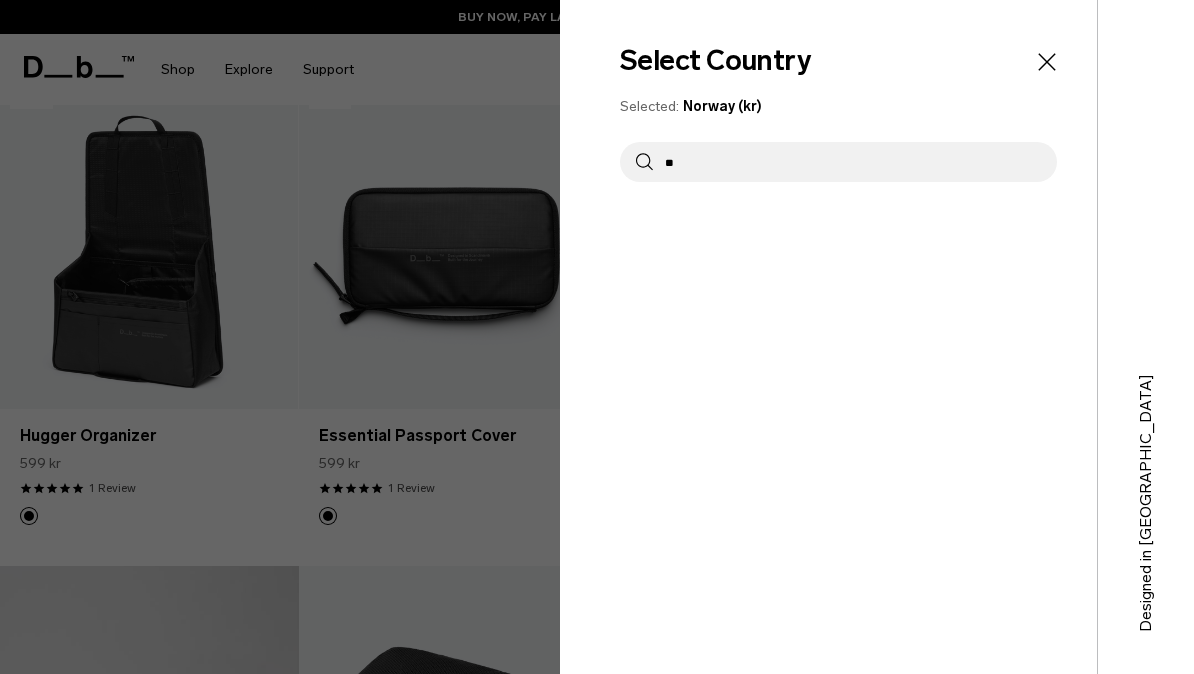 type on "*" 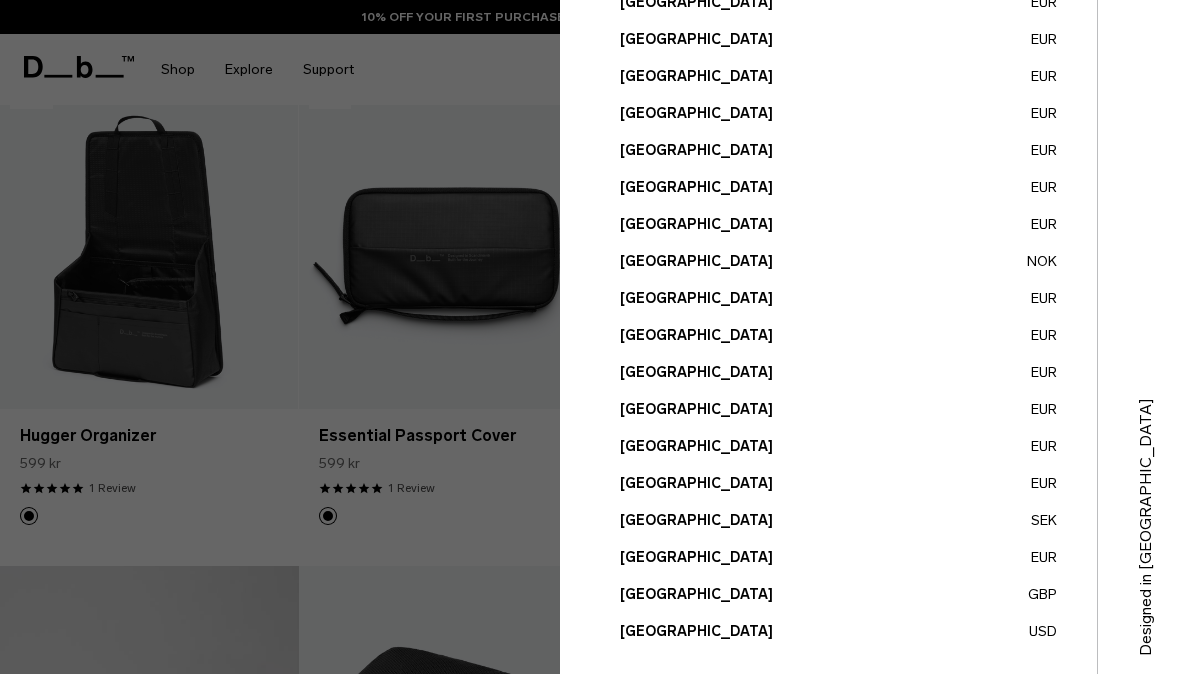scroll, scrollTop: 776, scrollLeft: 0, axis: vertical 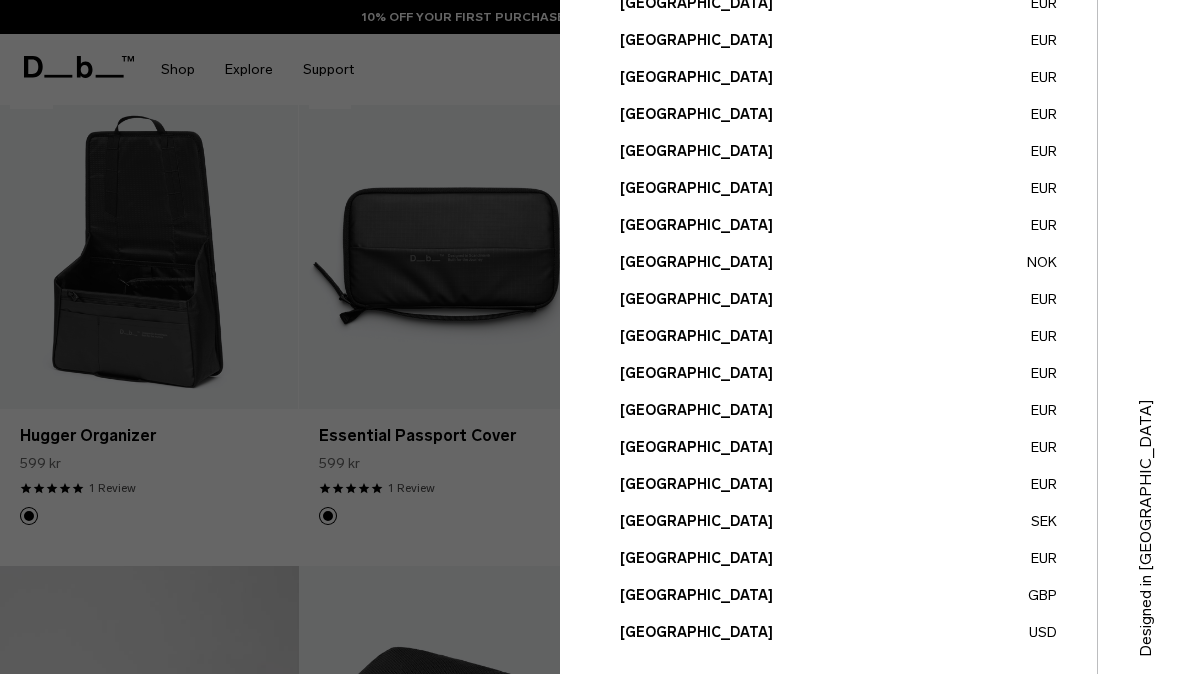 type 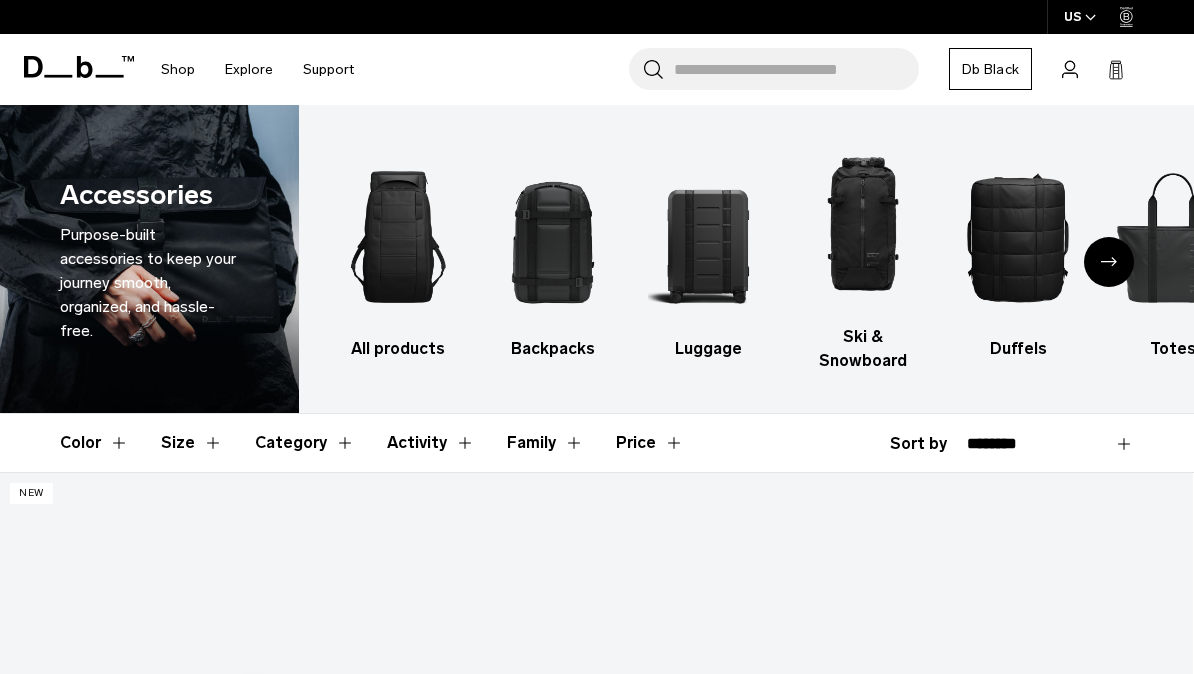 scroll, scrollTop: 328, scrollLeft: 0, axis: vertical 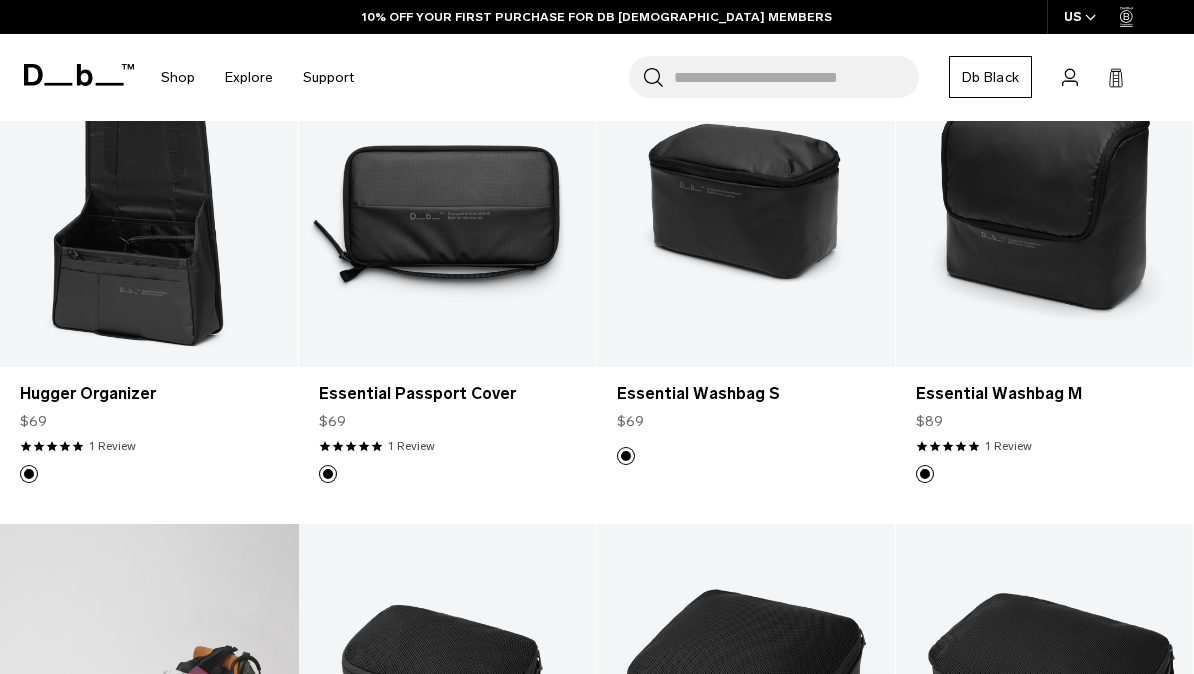 click on "Hugger Organizer" at bounding box center (149, 394) 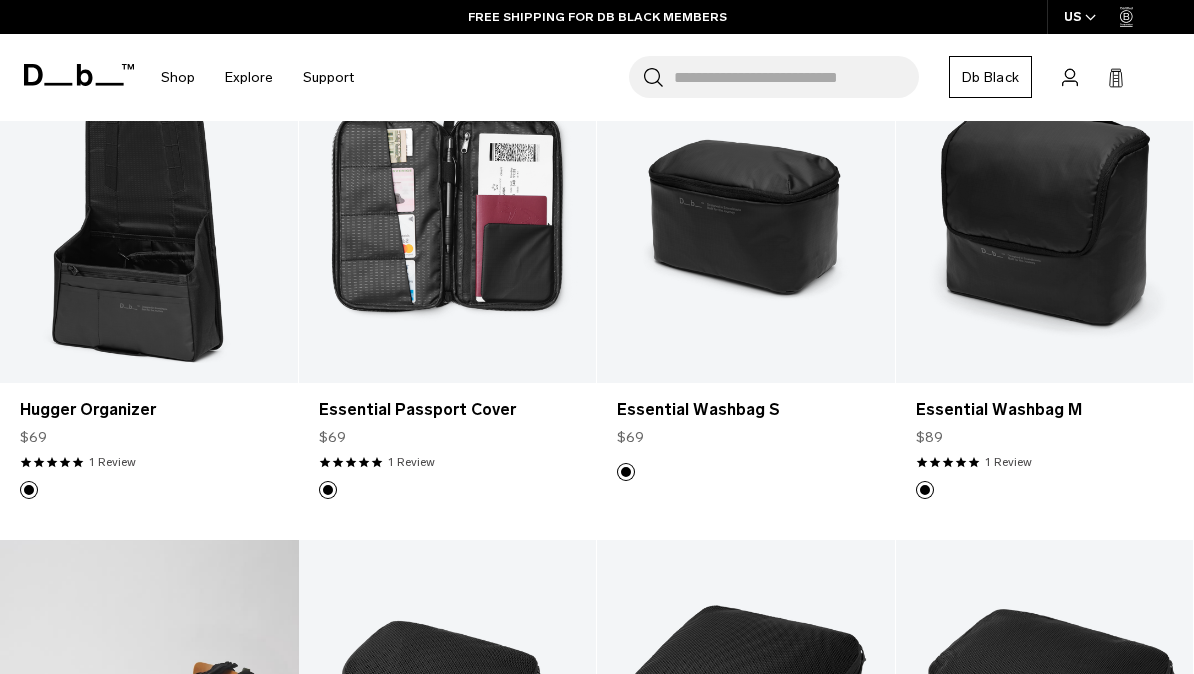 click at bounding box center (448, 217) 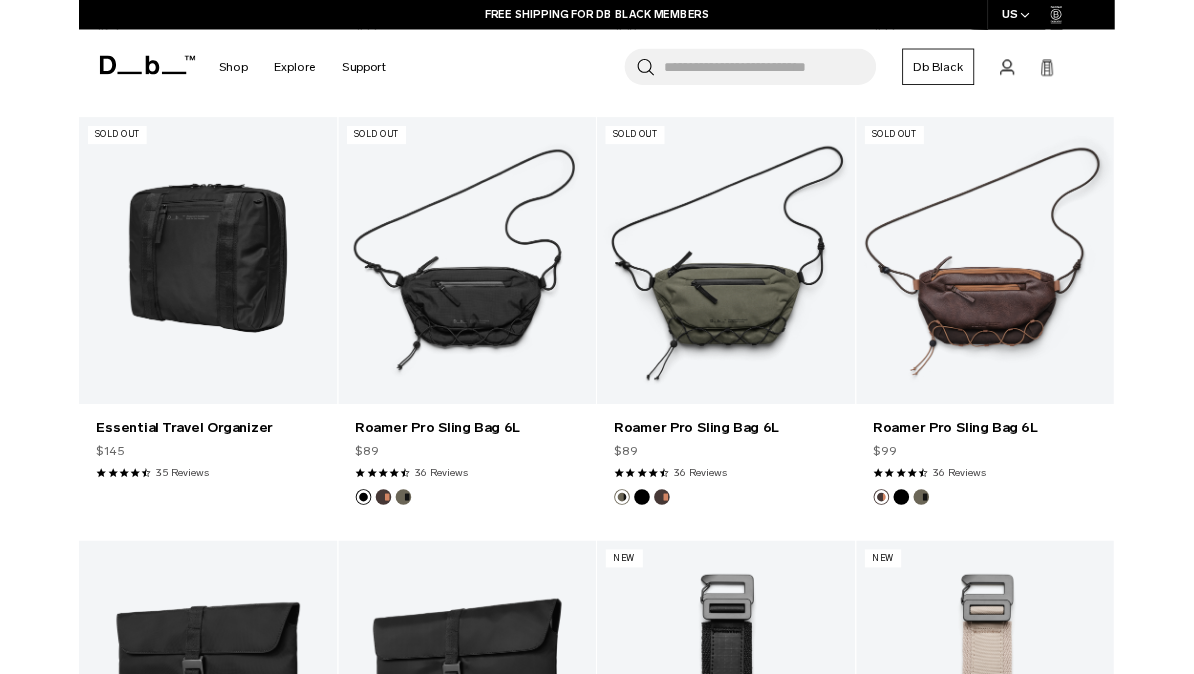 scroll, scrollTop: 1818, scrollLeft: 0, axis: vertical 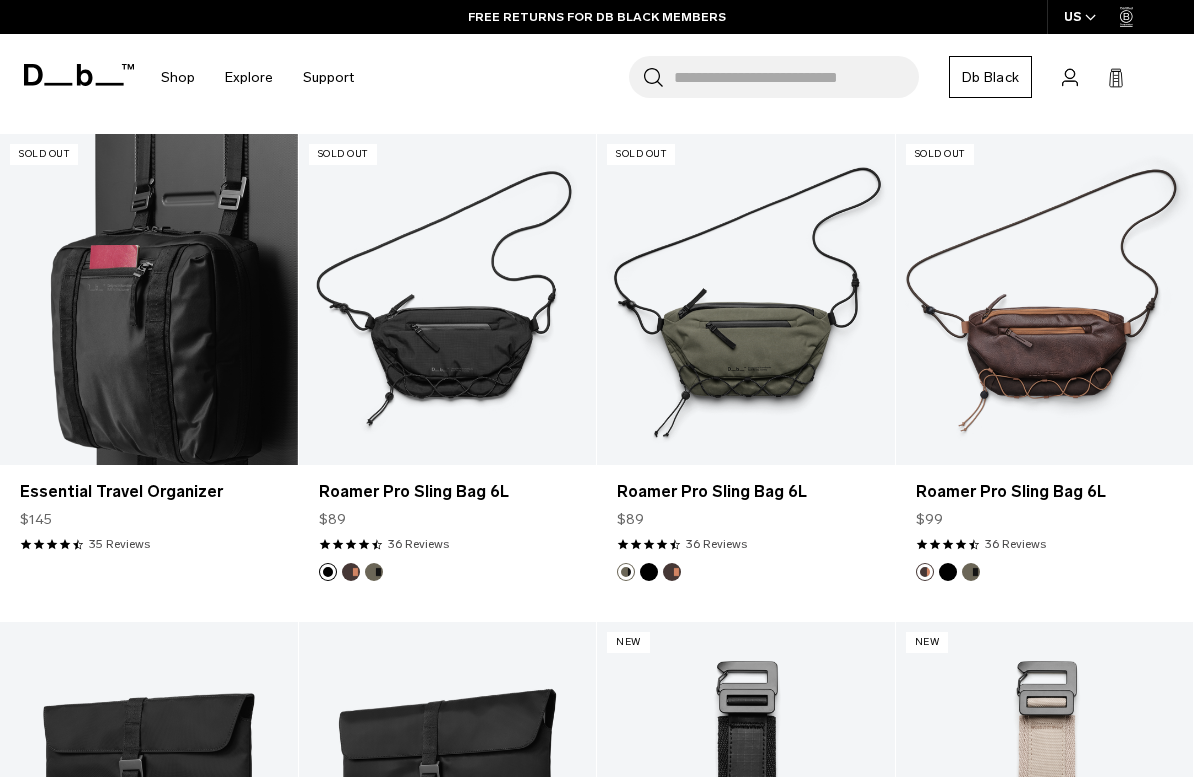 click at bounding box center (149, 299) 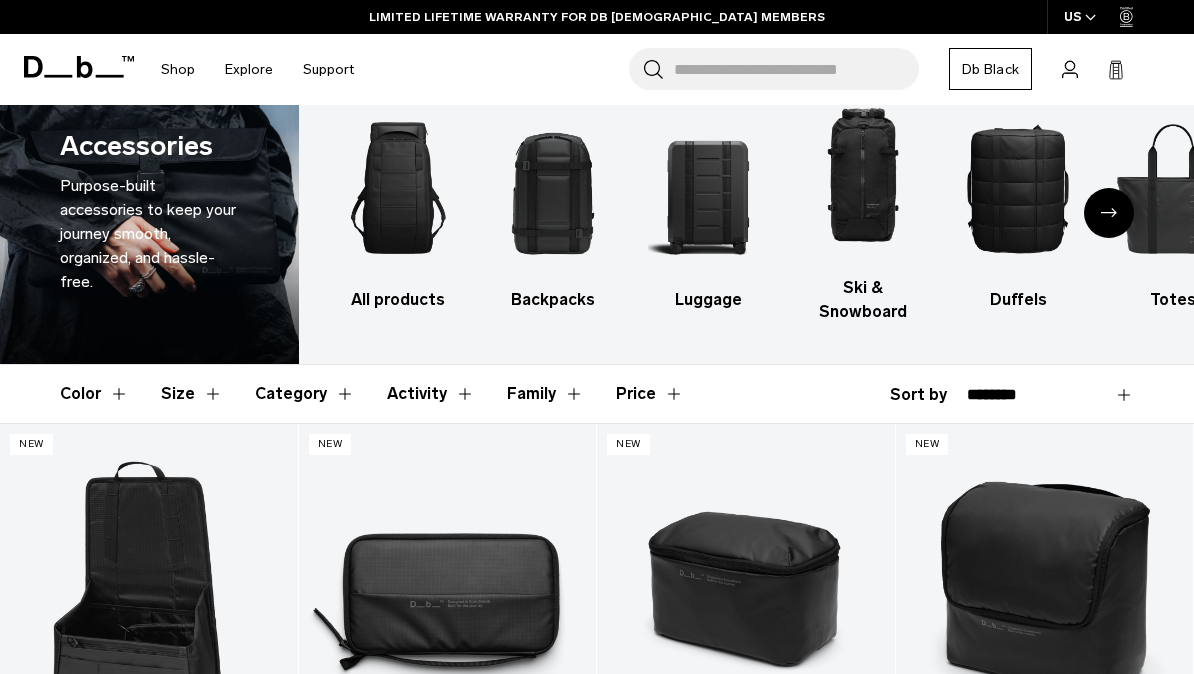 scroll, scrollTop: 0, scrollLeft: 0, axis: both 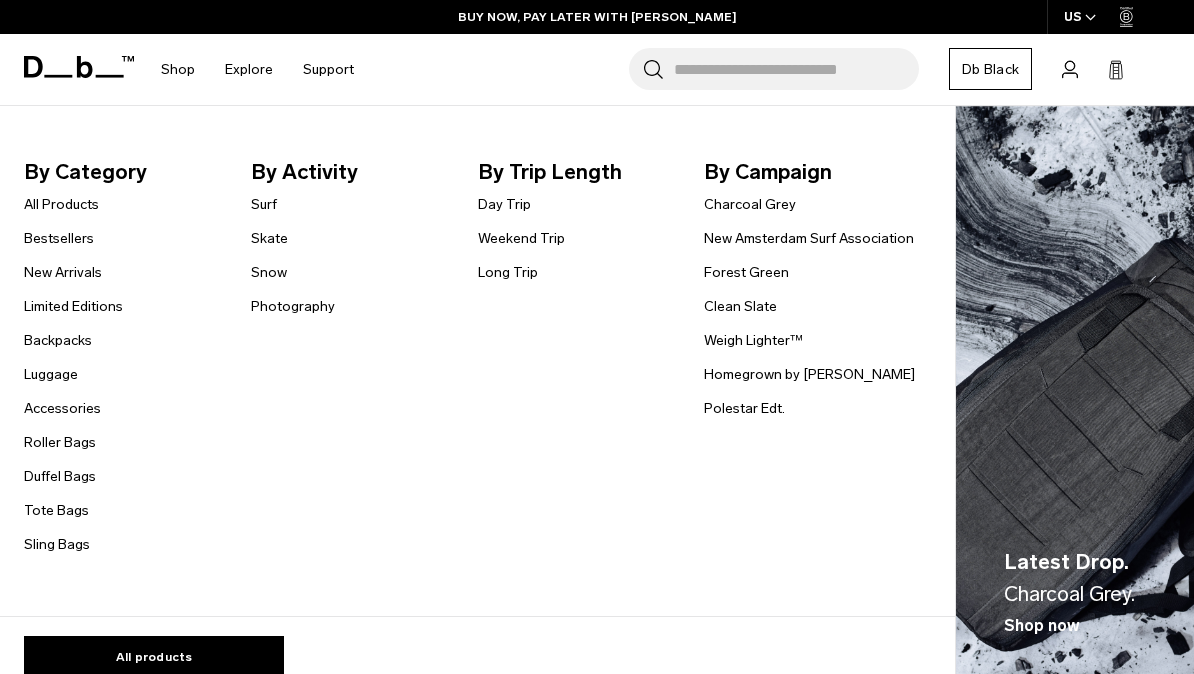 click on "Duffel Bags" at bounding box center (60, 476) 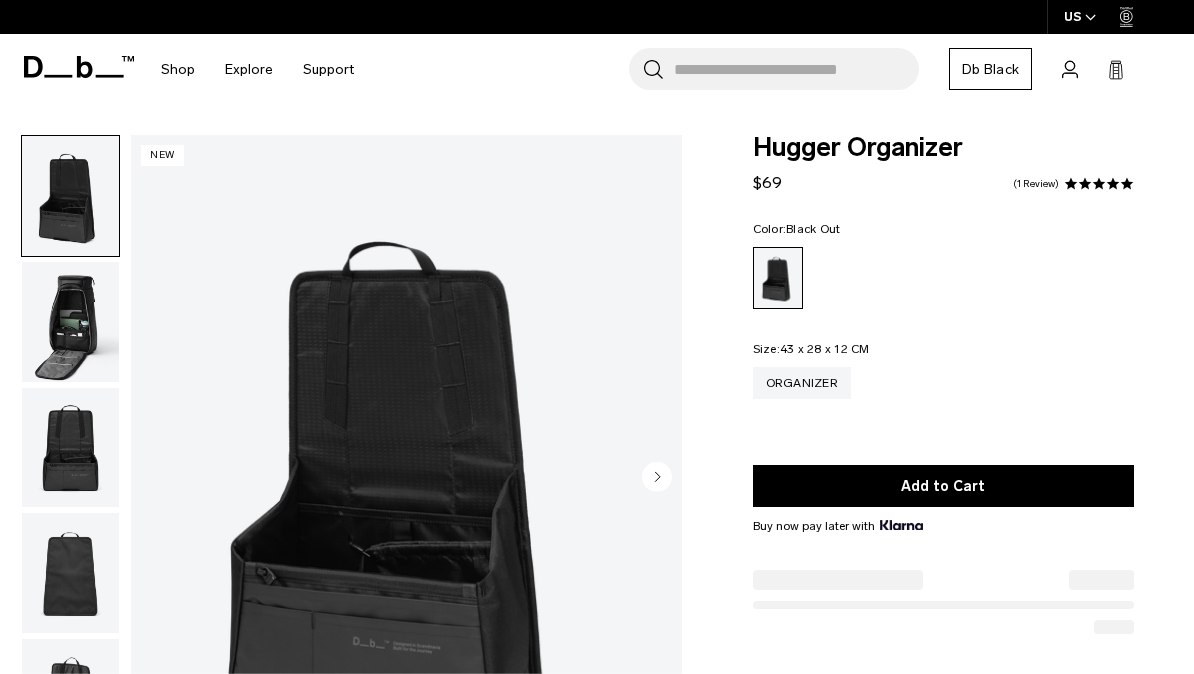 scroll, scrollTop: 0, scrollLeft: 0, axis: both 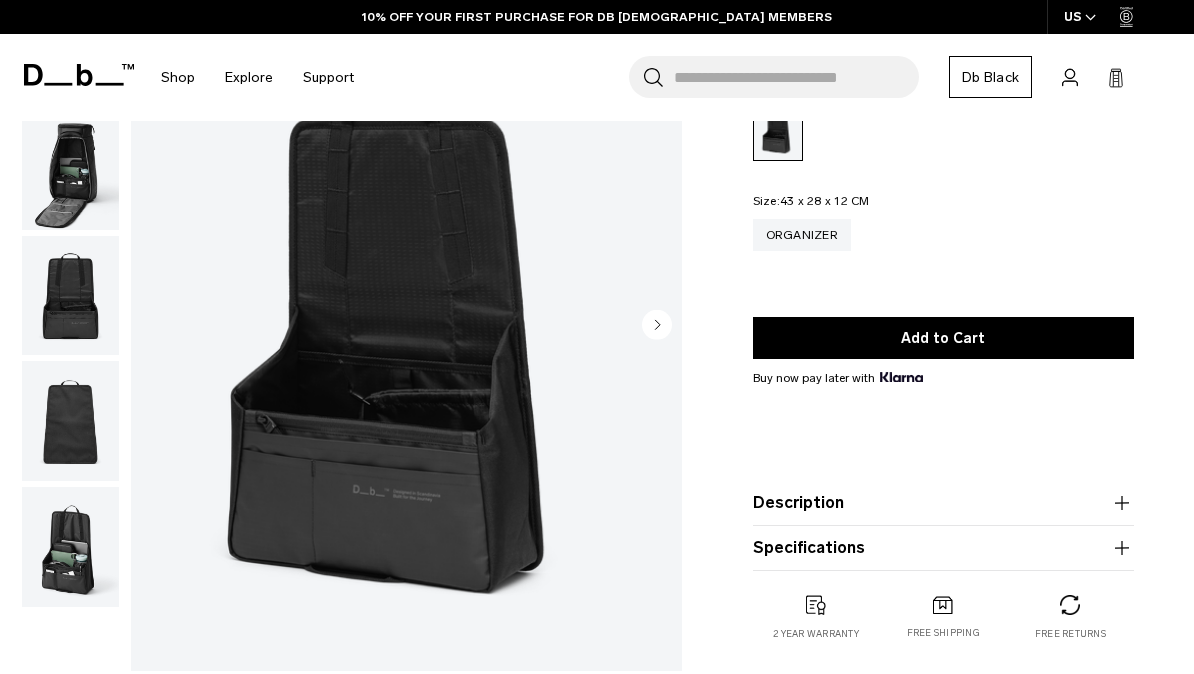 click on "Description" at bounding box center (943, 503) 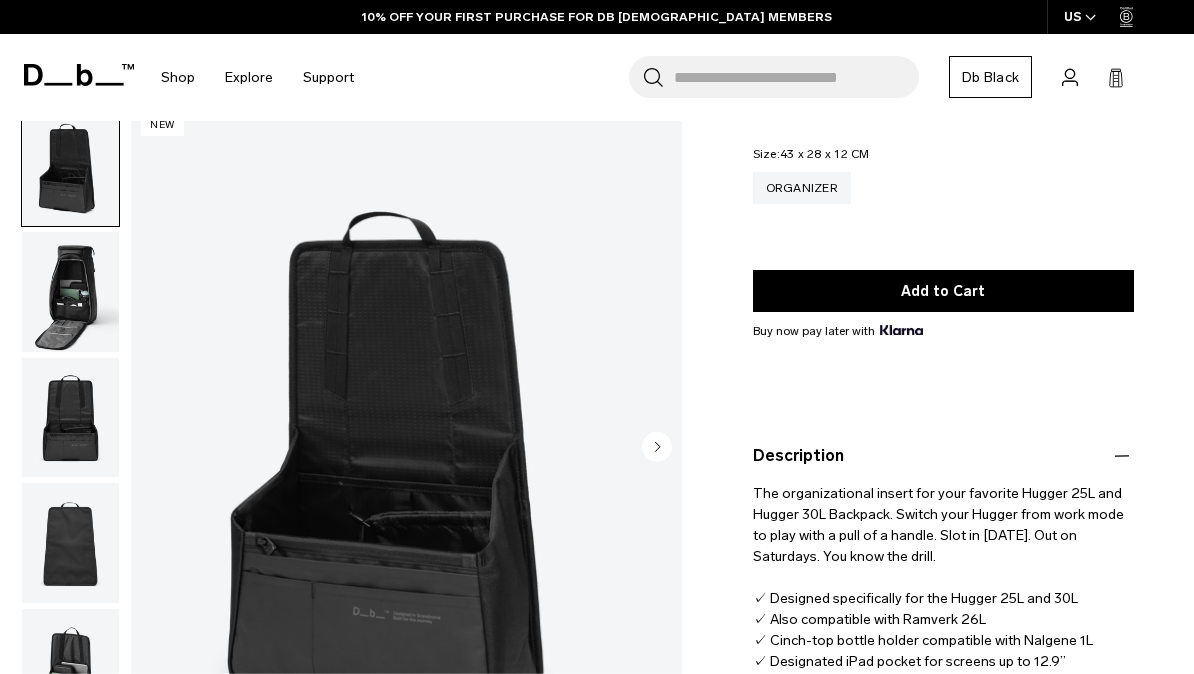 scroll, scrollTop: 197, scrollLeft: 0, axis: vertical 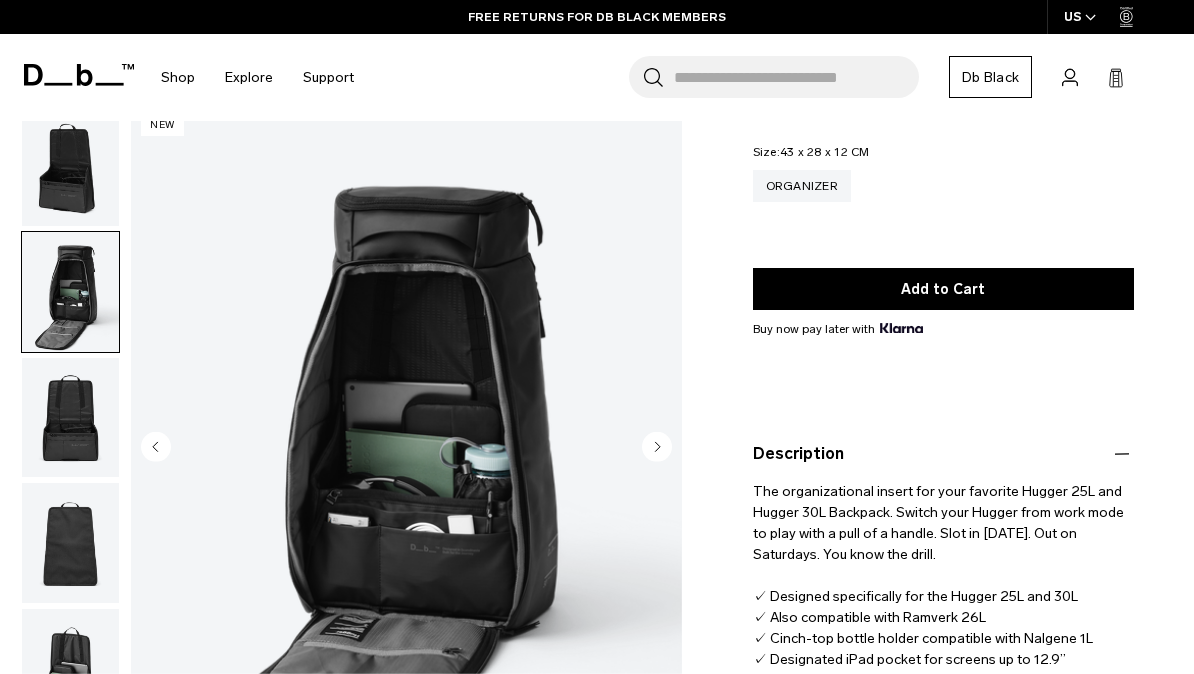 click at bounding box center [70, 418] 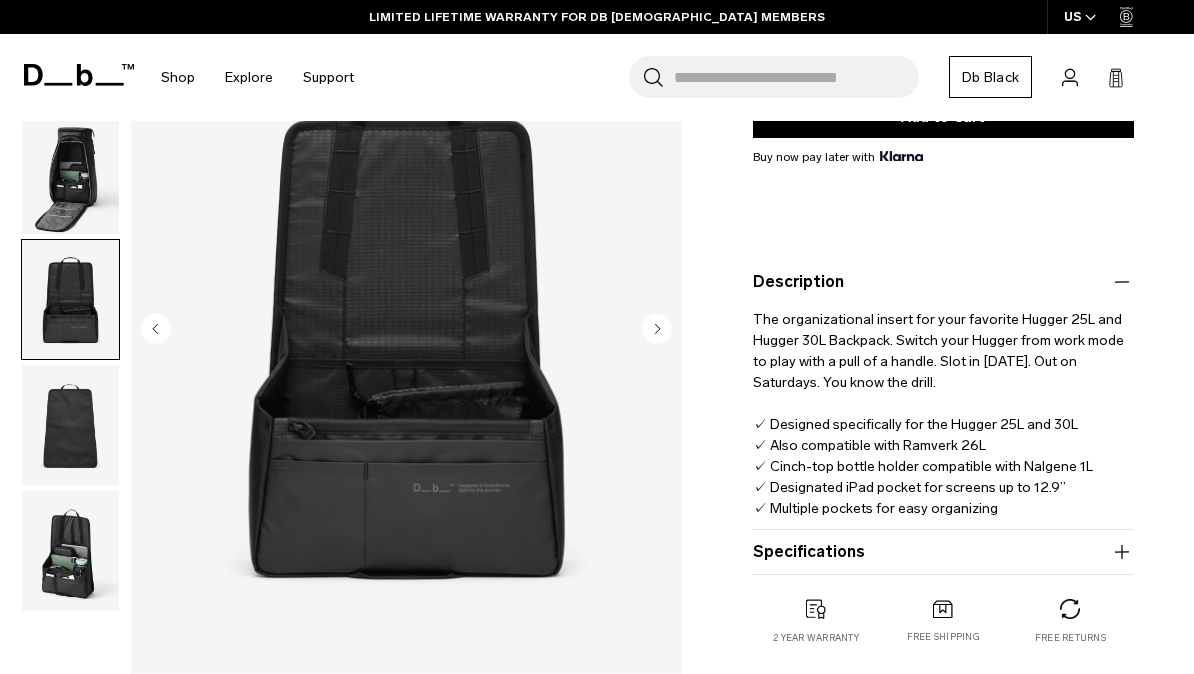 scroll, scrollTop: 384, scrollLeft: 0, axis: vertical 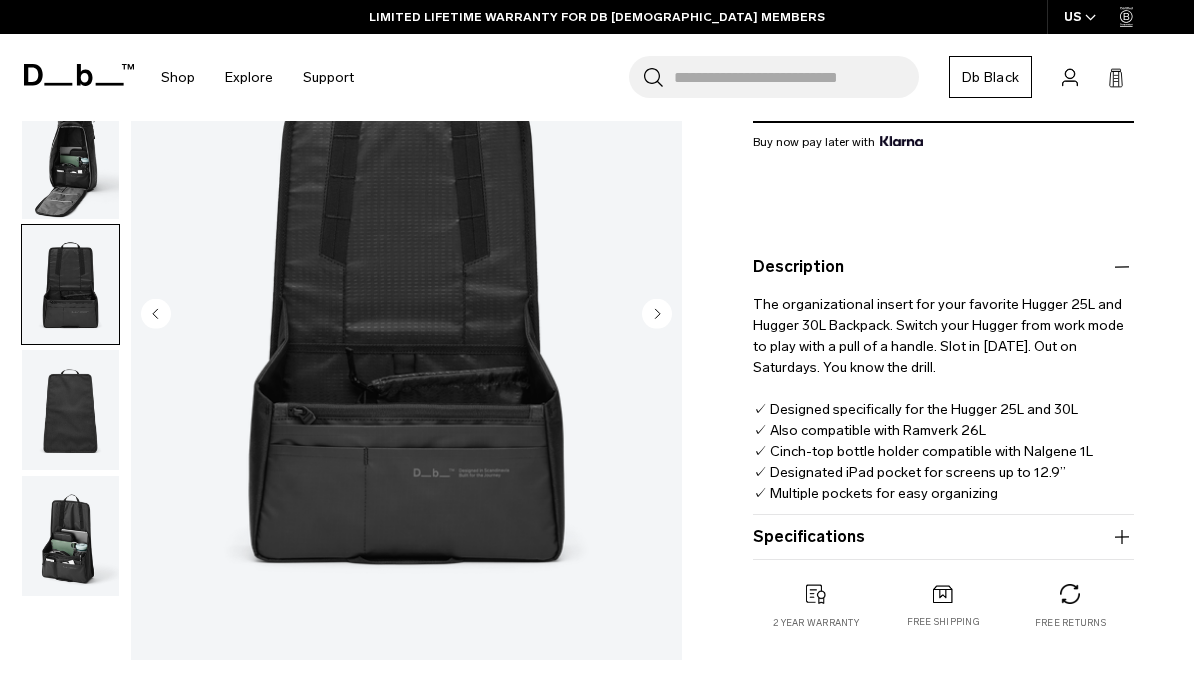 click at bounding box center (70, 410) 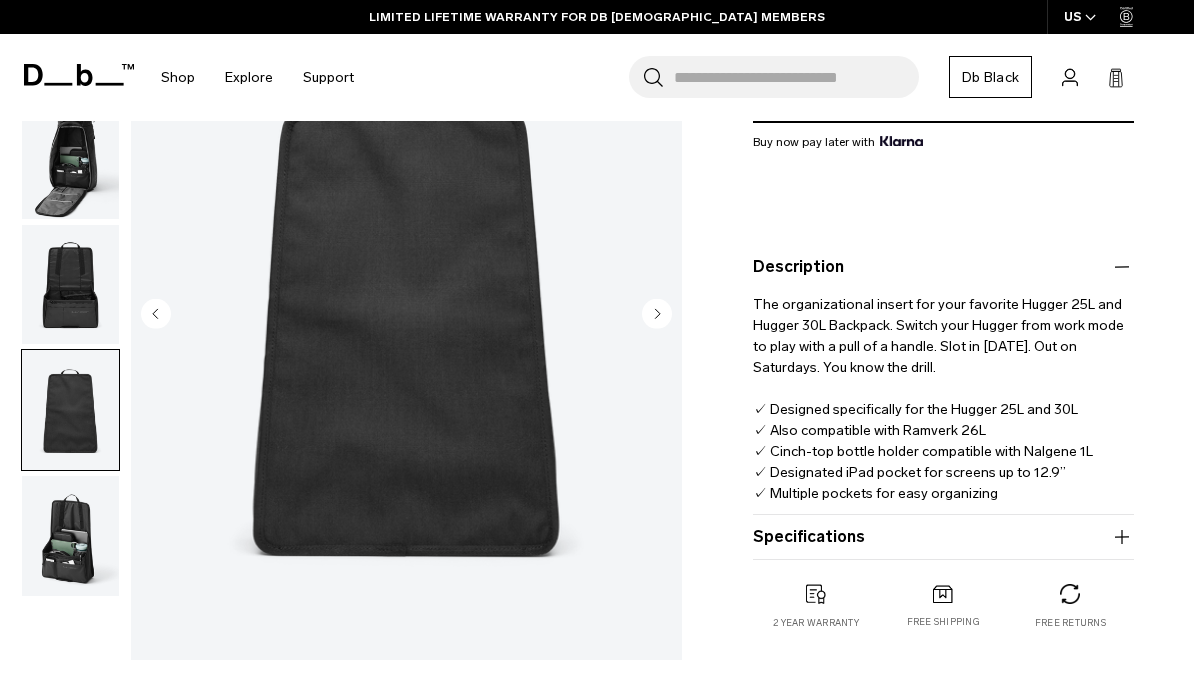 click at bounding box center (70, 536) 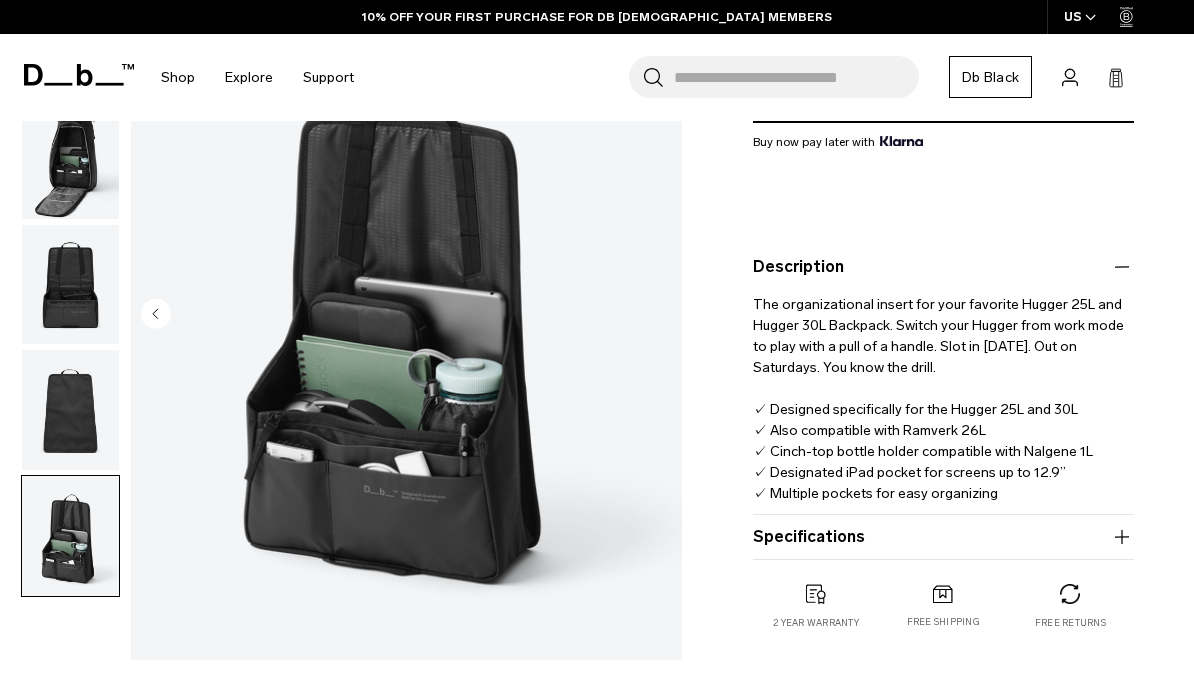 click at bounding box center (70, 159) 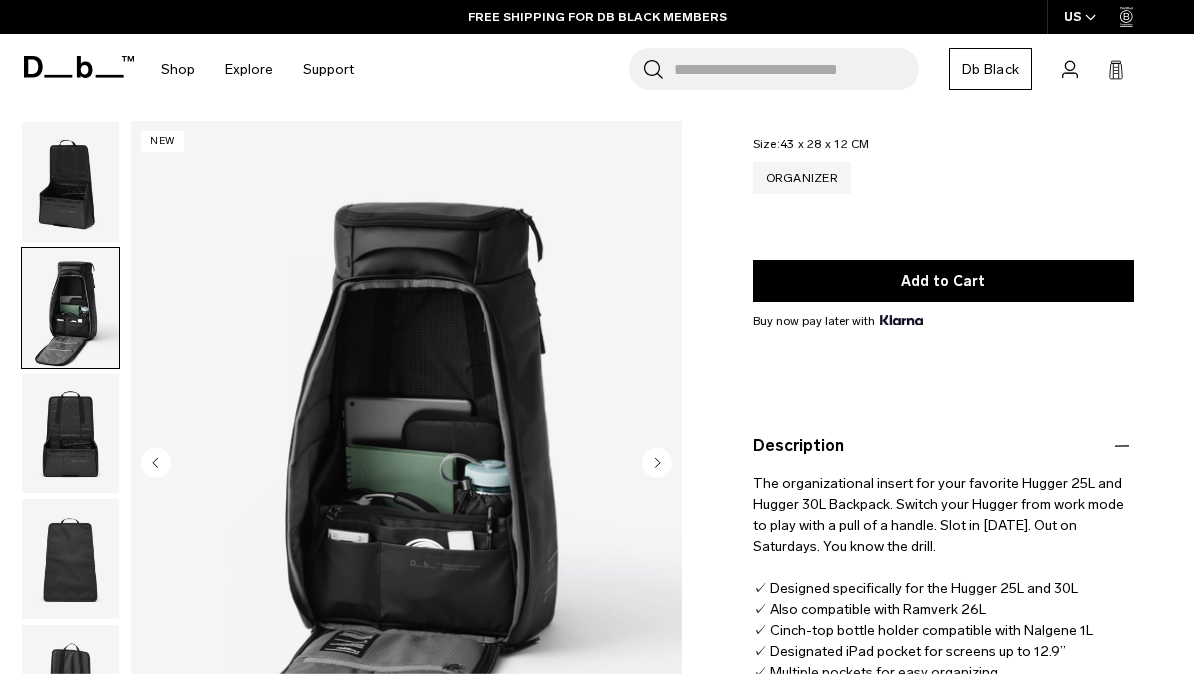 scroll, scrollTop: 164, scrollLeft: 0, axis: vertical 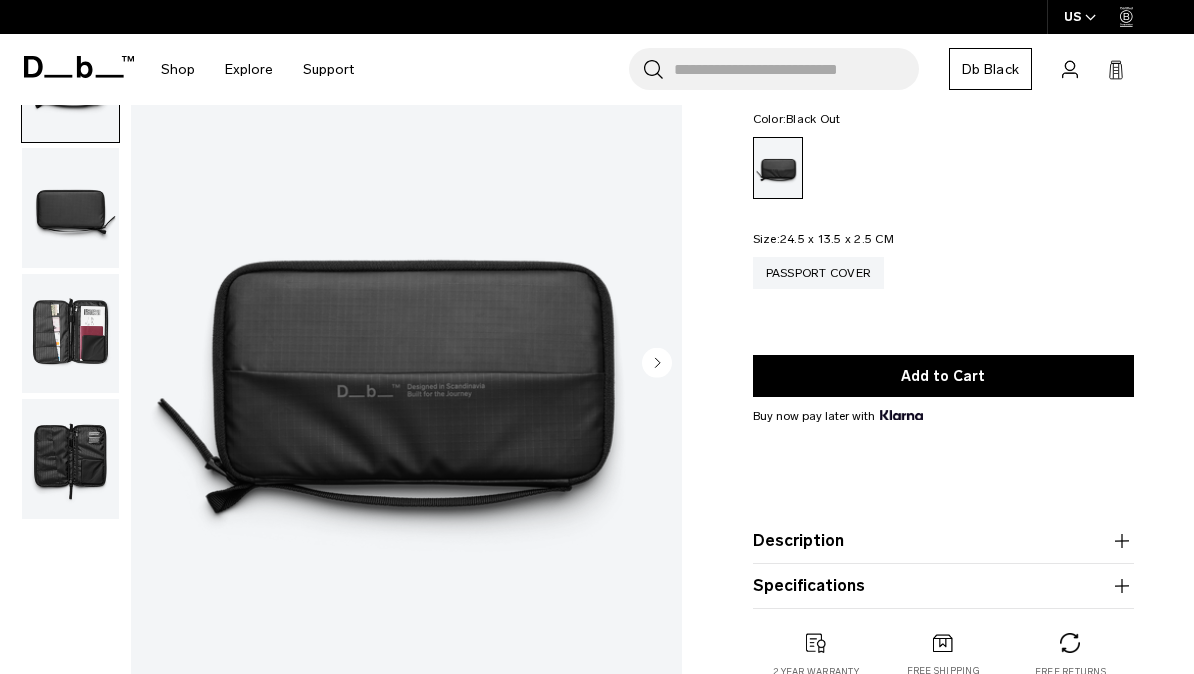 click at bounding box center [70, 208] 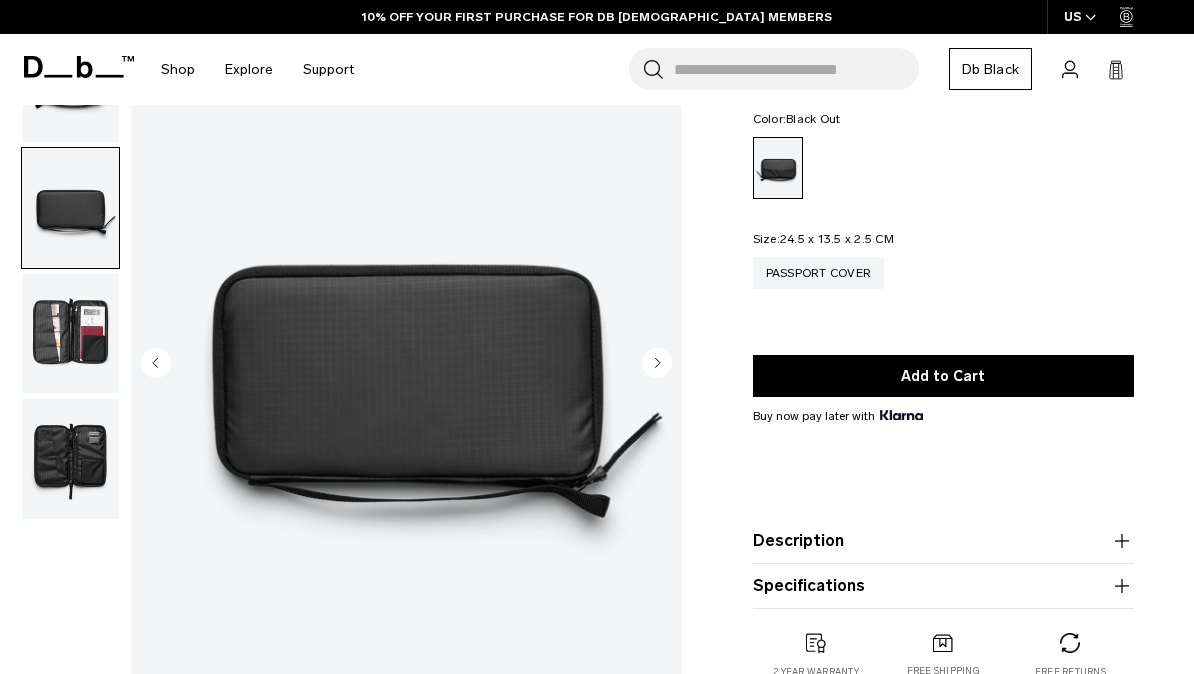 click at bounding box center [70, 208] 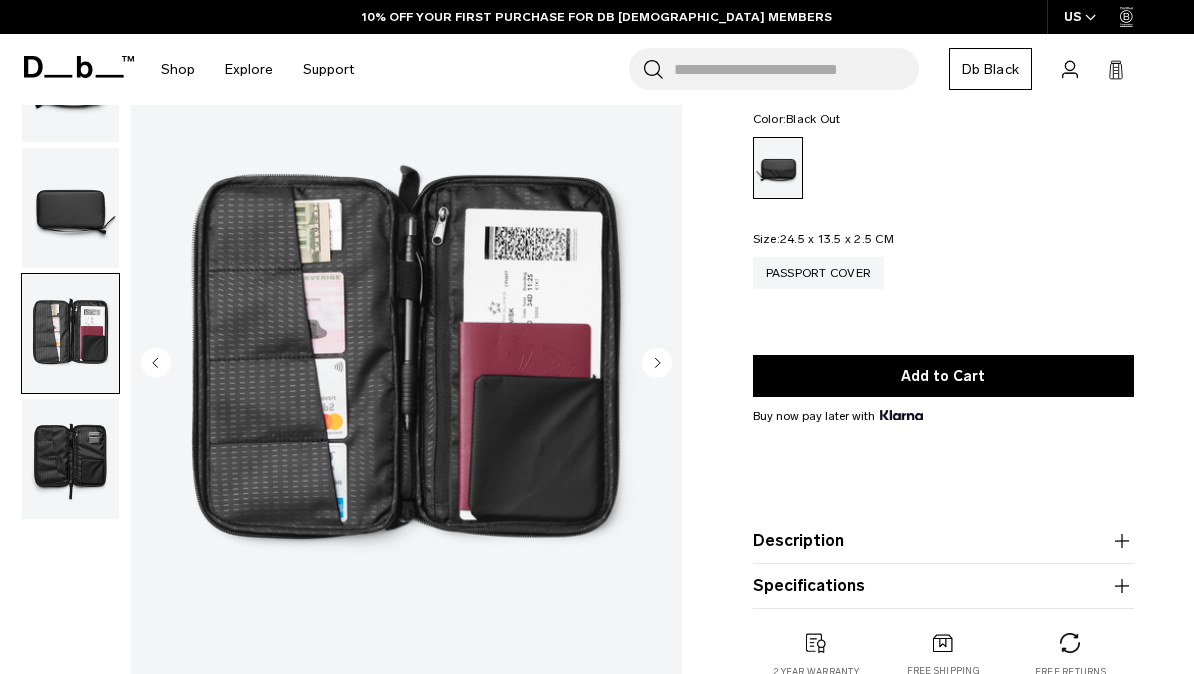 click at bounding box center [70, 459] 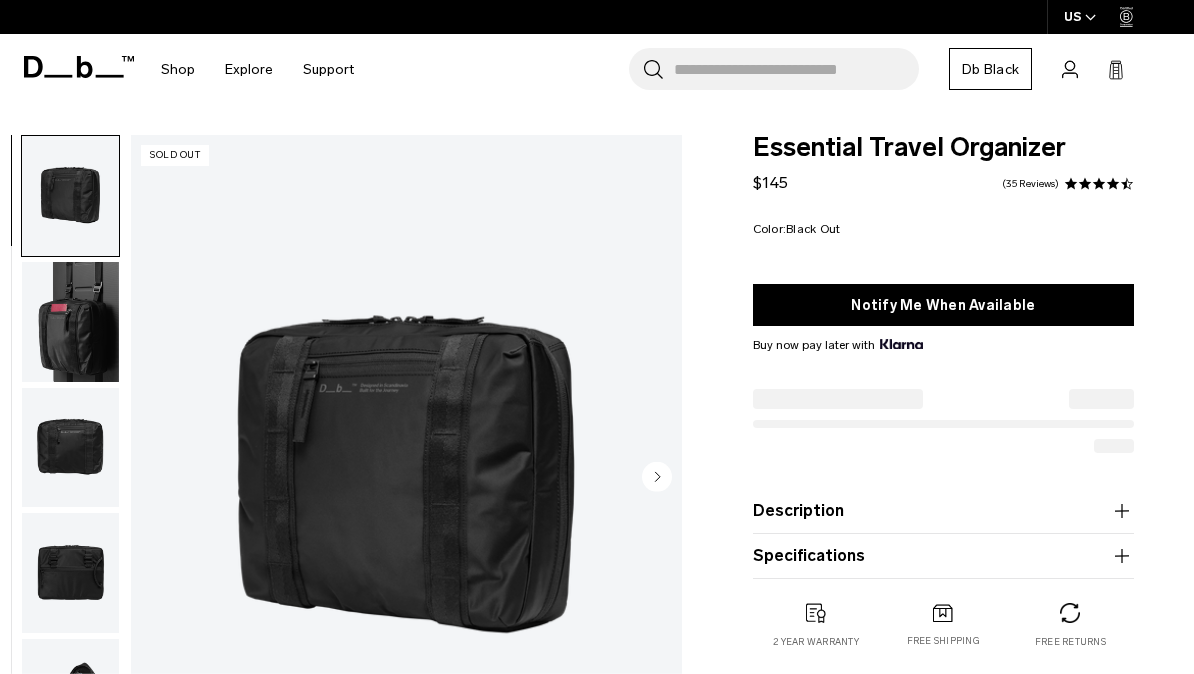 scroll, scrollTop: 0, scrollLeft: 0, axis: both 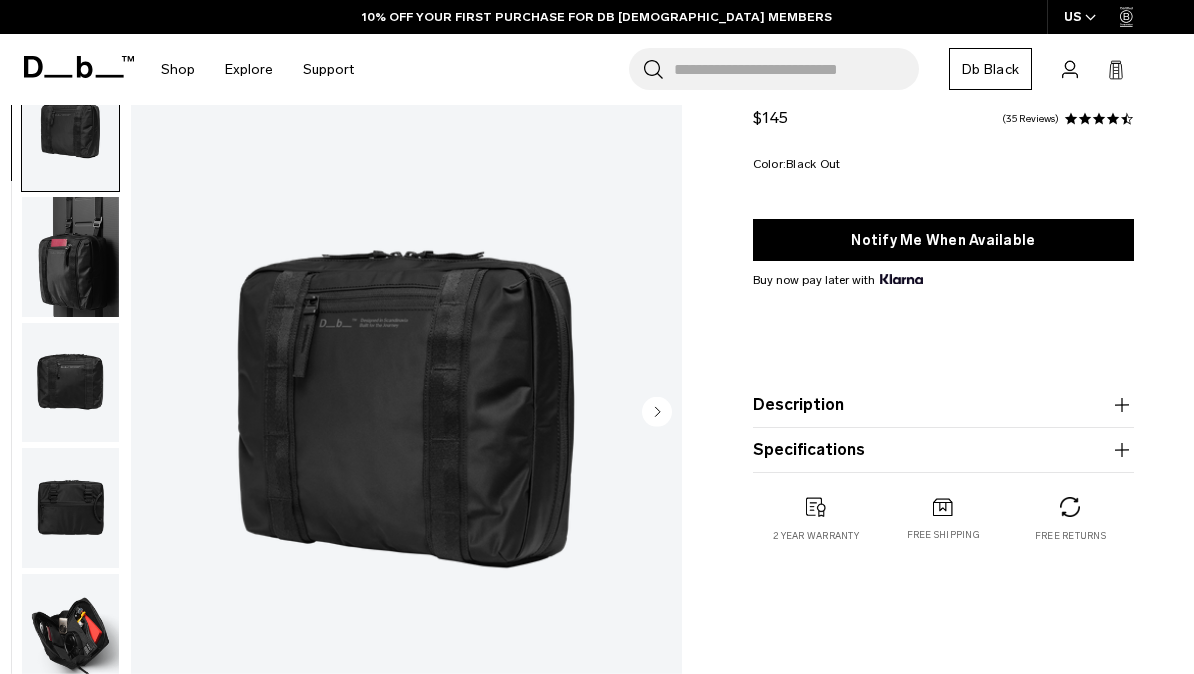 click at bounding box center [70, 257] 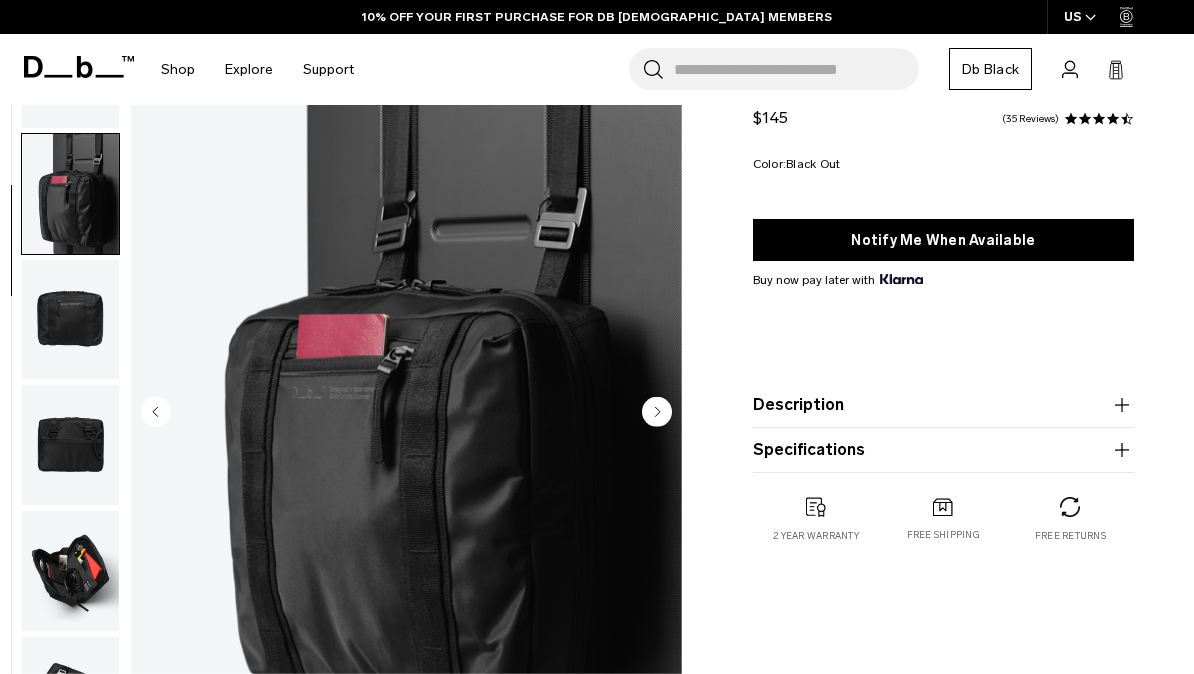scroll, scrollTop: 72, scrollLeft: 0, axis: vertical 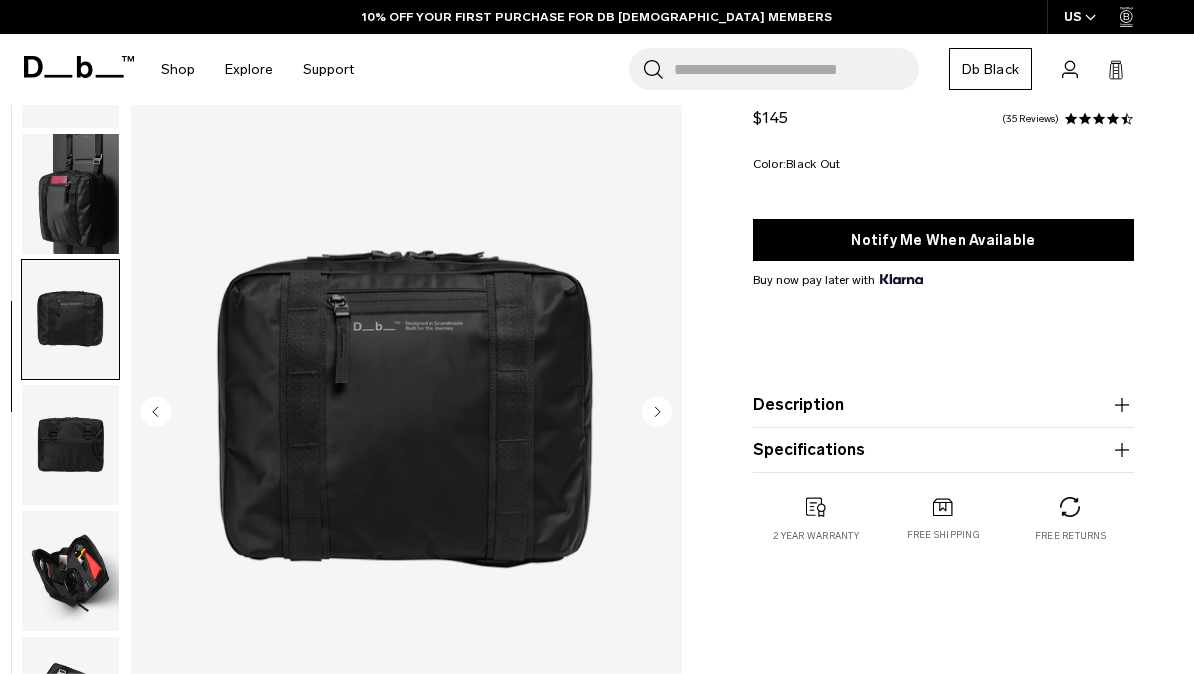 click at bounding box center (70, 445) 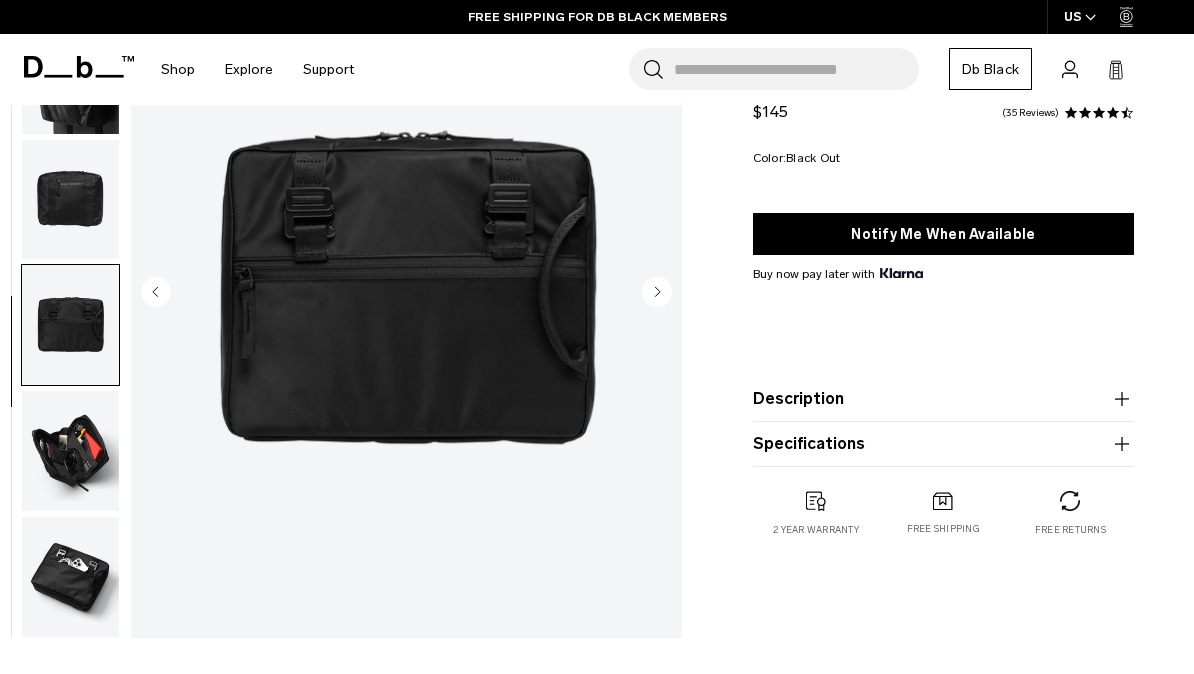 scroll, scrollTop: 196, scrollLeft: 0, axis: vertical 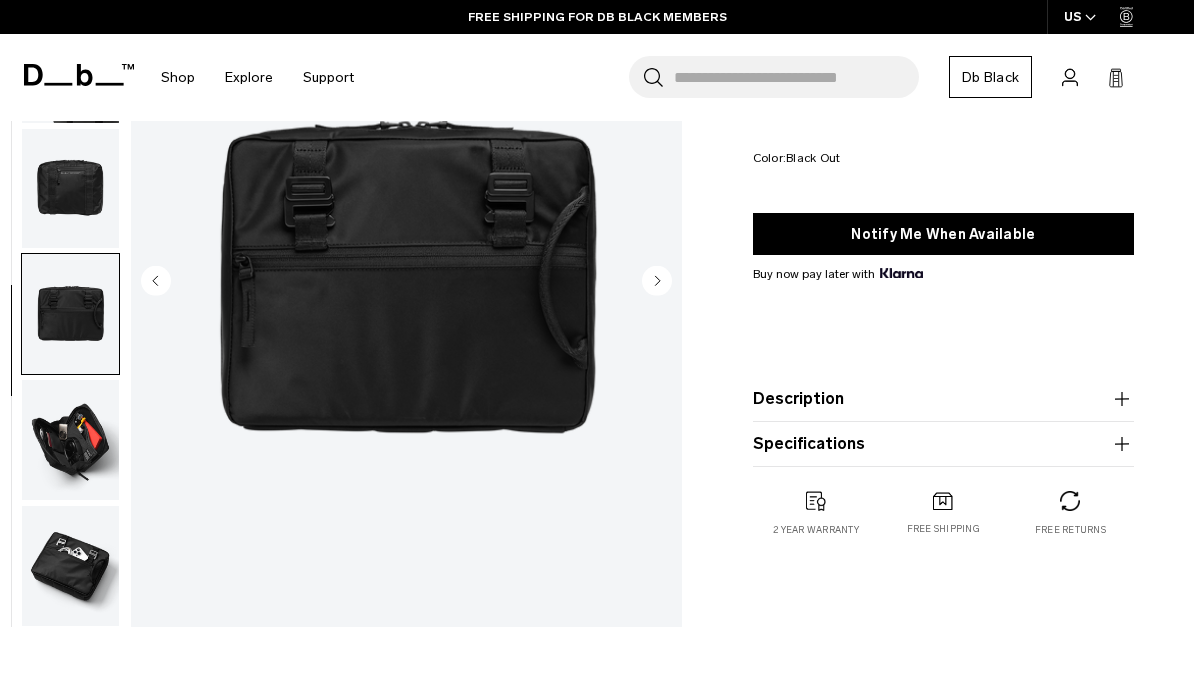 click at bounding box center (70, 440) 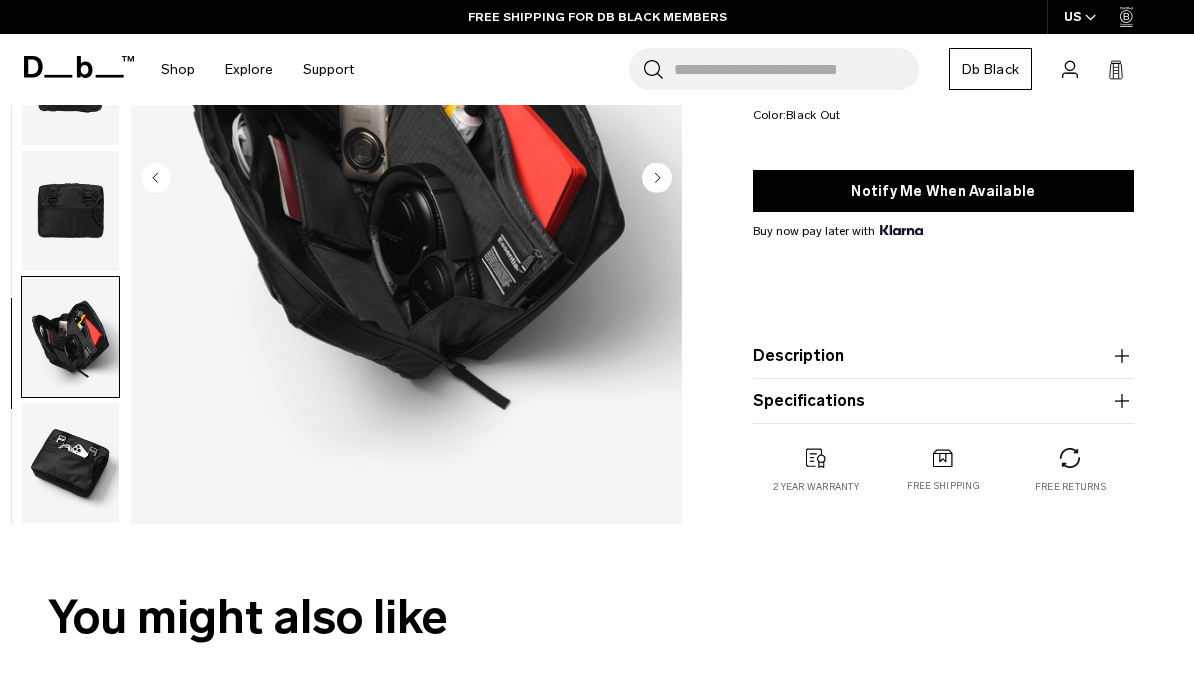scroll, scrollTop: 202, scrollLeft: 0, axis: vertical 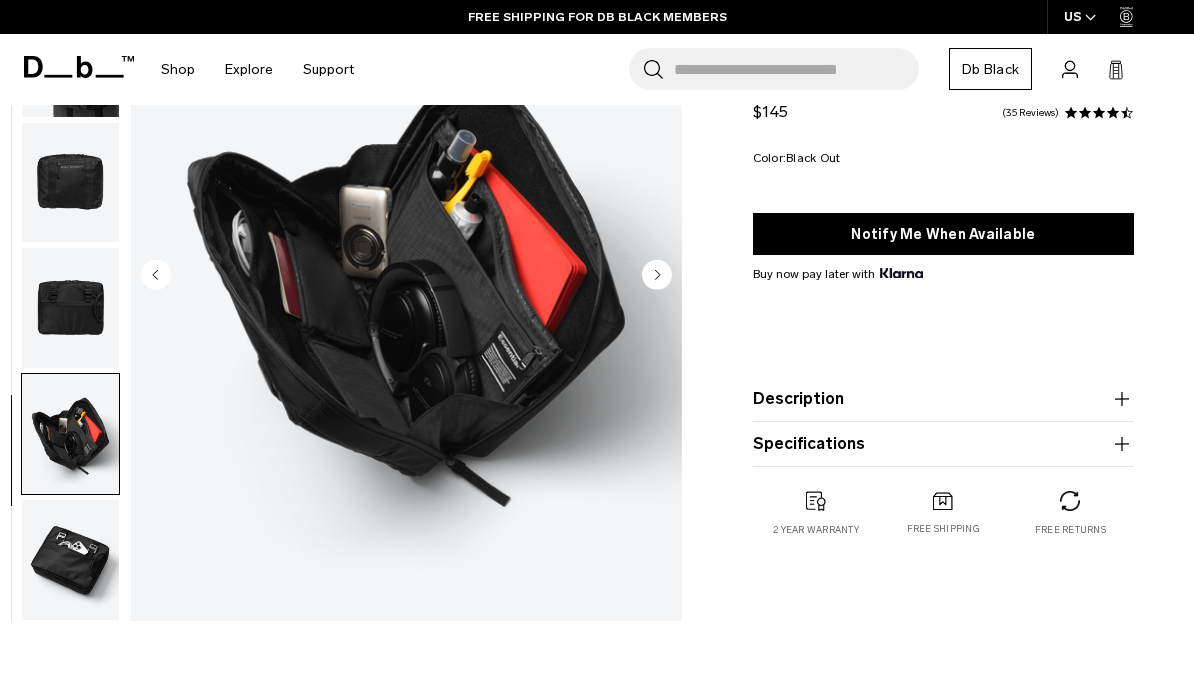 click on "Description" at bounding box center (943, 399) 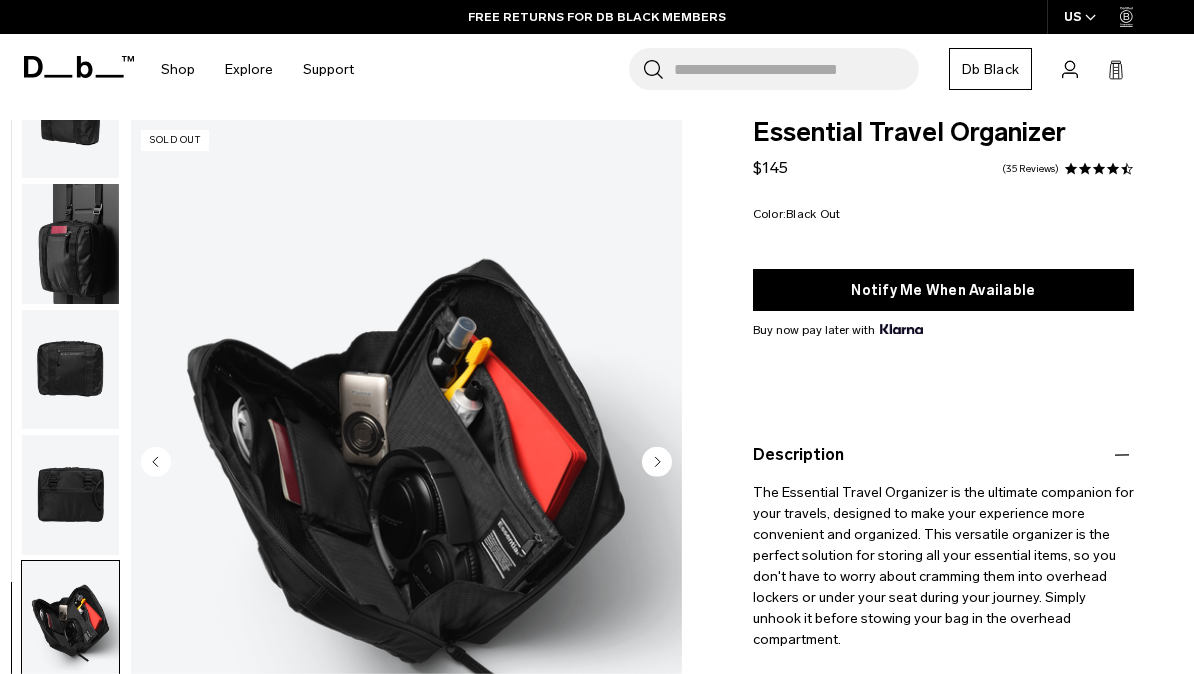 scroll, scrollTop: 0, scrollLeft: 0, axis: both 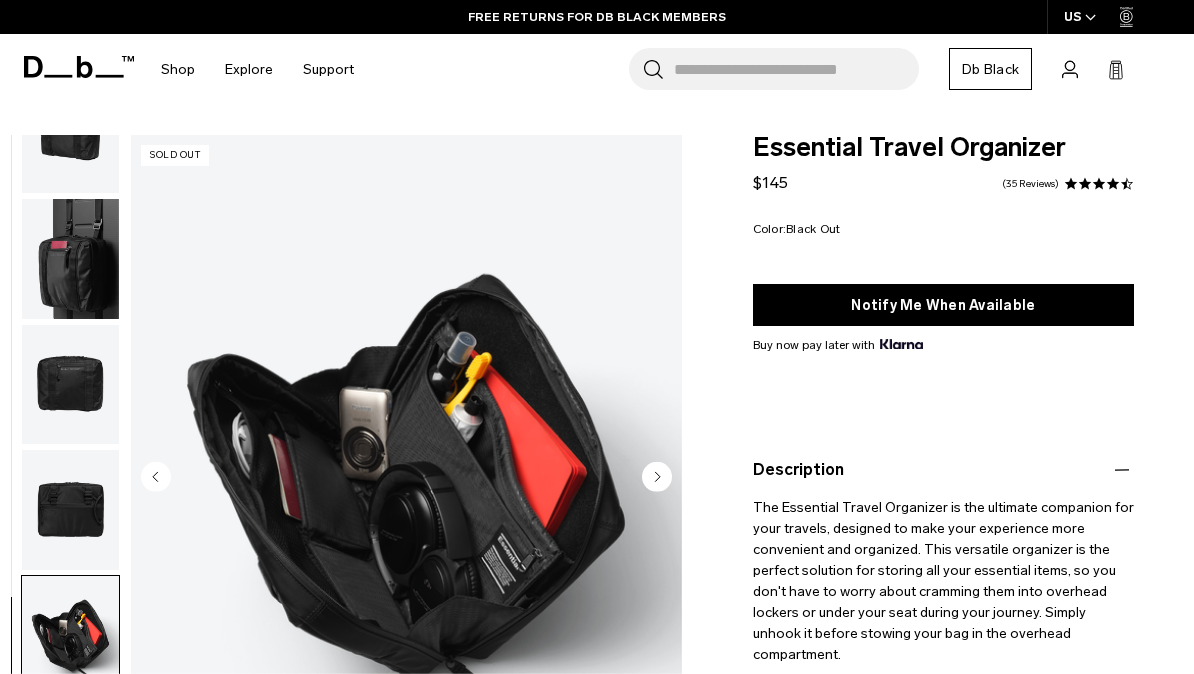 click at bounding box center (70, 259) 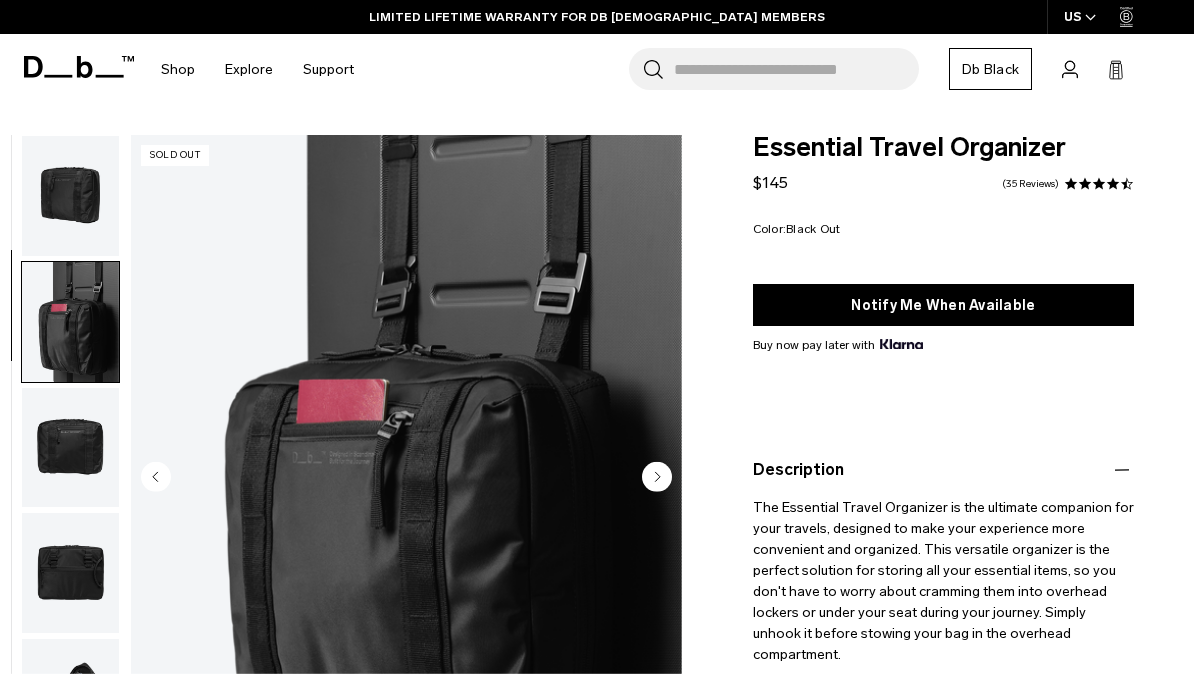 scroll, scrollTop: 0, scrollLeft: 0, axis: both 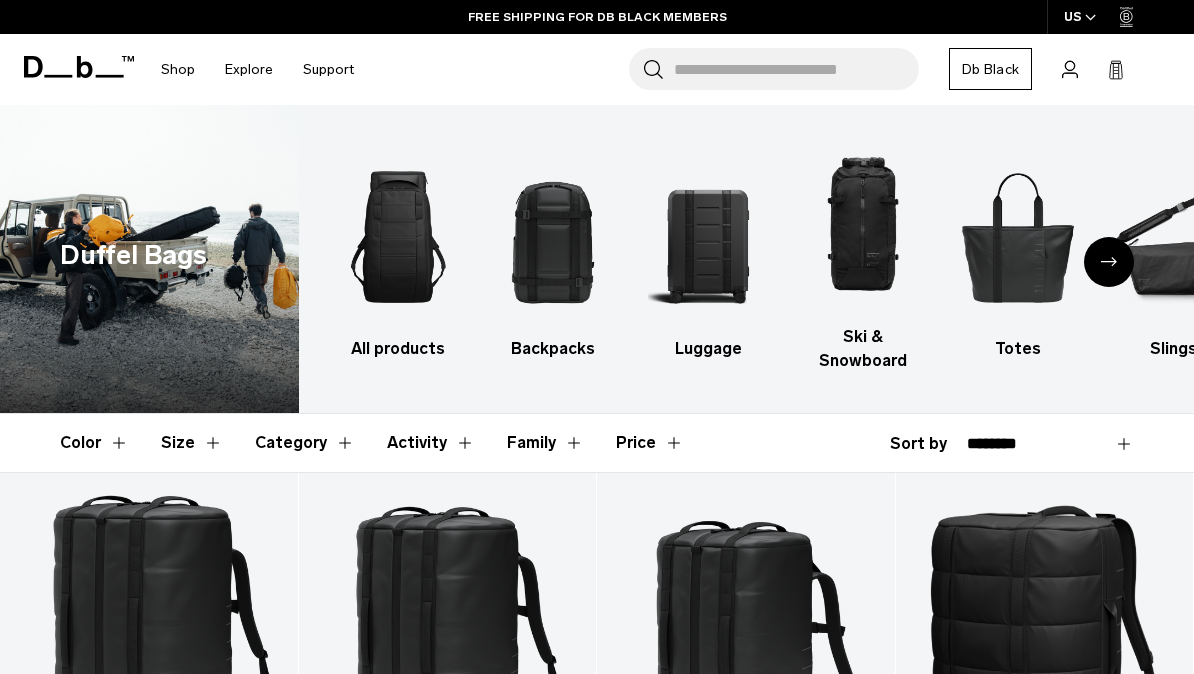 click at bounding box center (1018, 237) 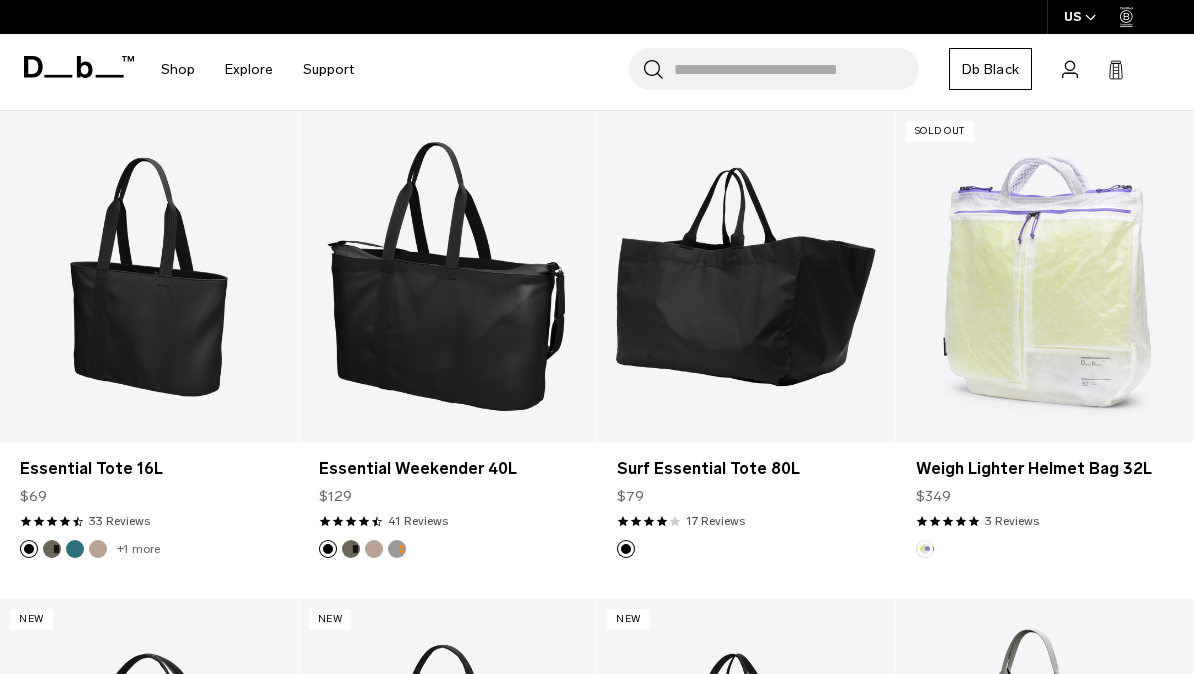 scroll, scrollTop: 0, scrollLeft: 0, axis: both 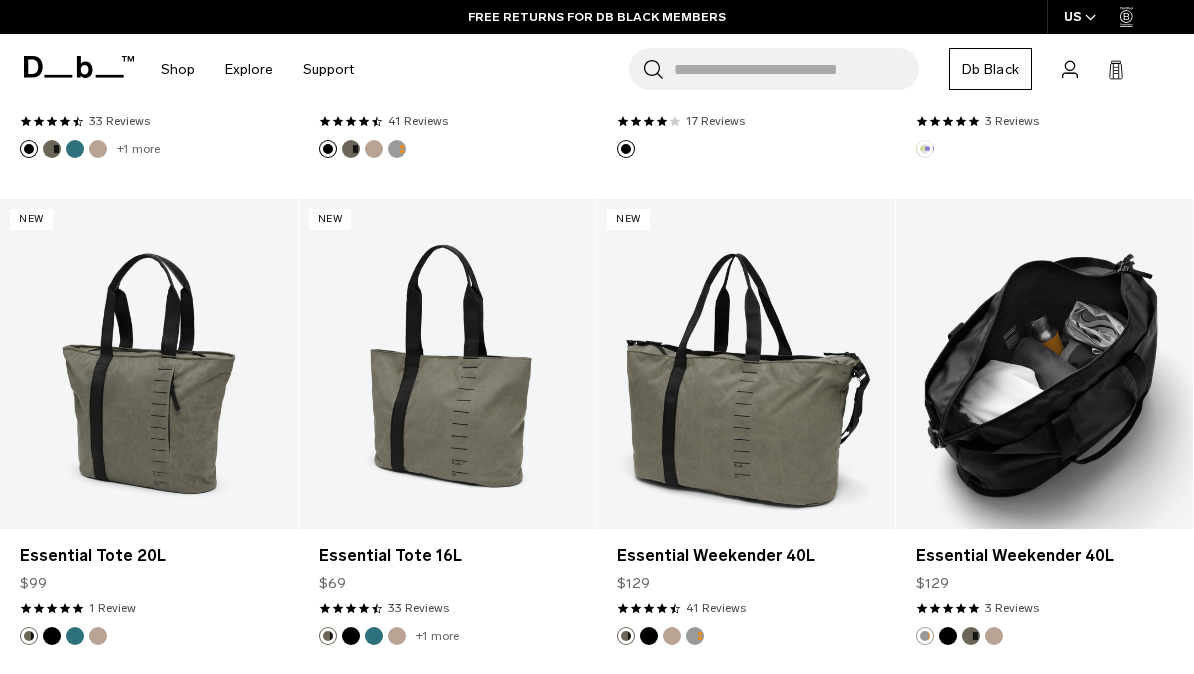click at bounding box center (1045, 364) 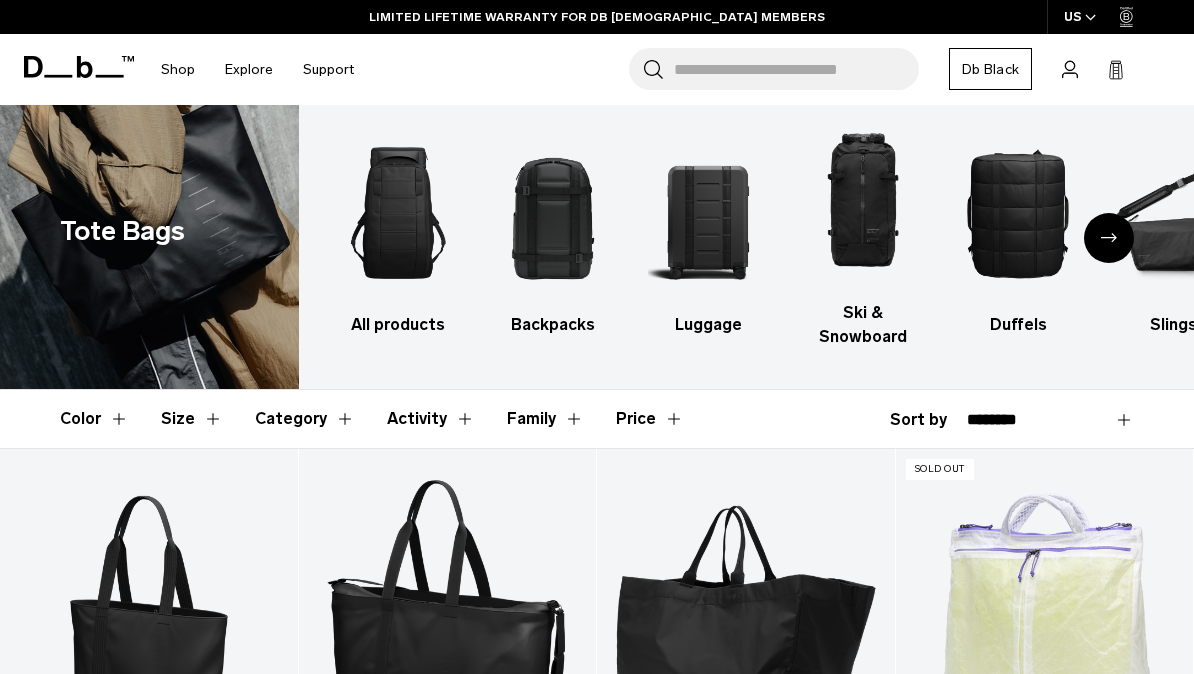 scroll, scrollTop: 0, scrollLeft: 0, axis: both 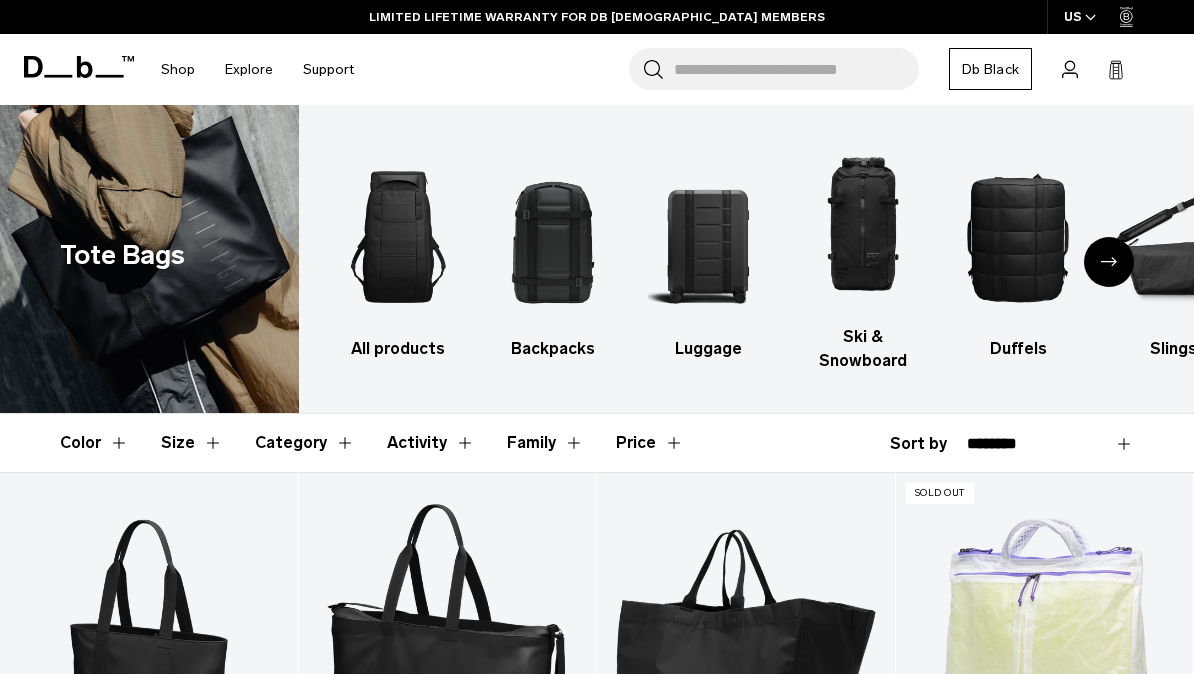 click at bounding box center [708, 237] 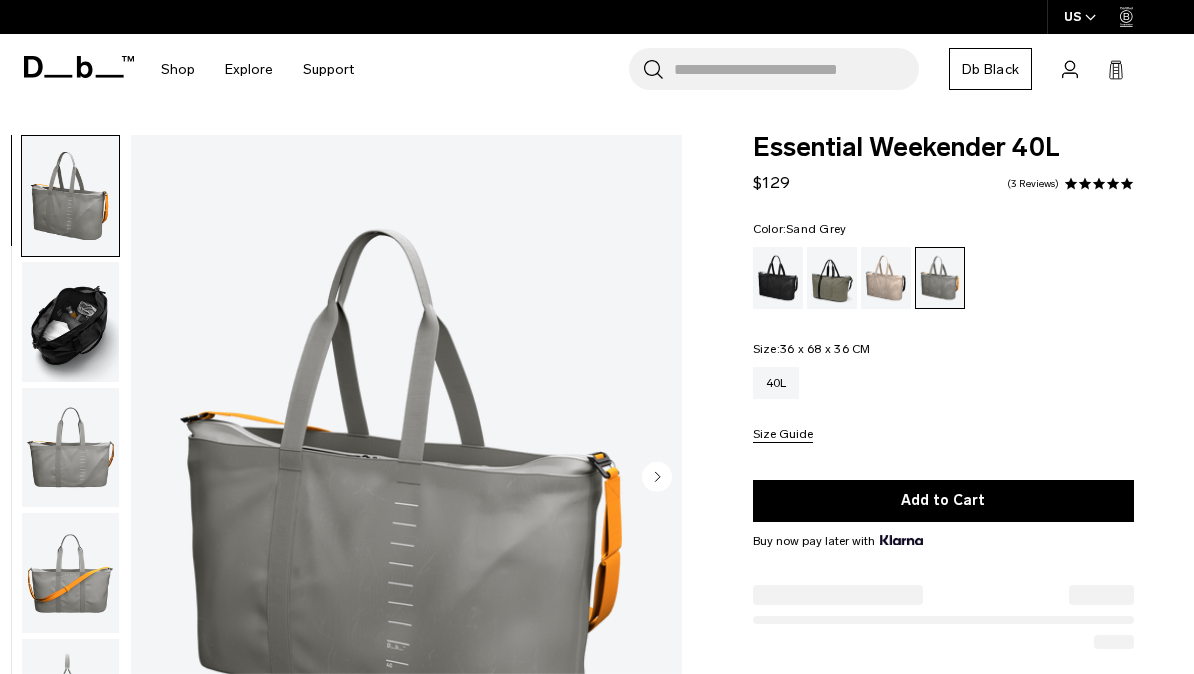 scroll, scrollTop: 0, scrollLeft: 0, axis: both 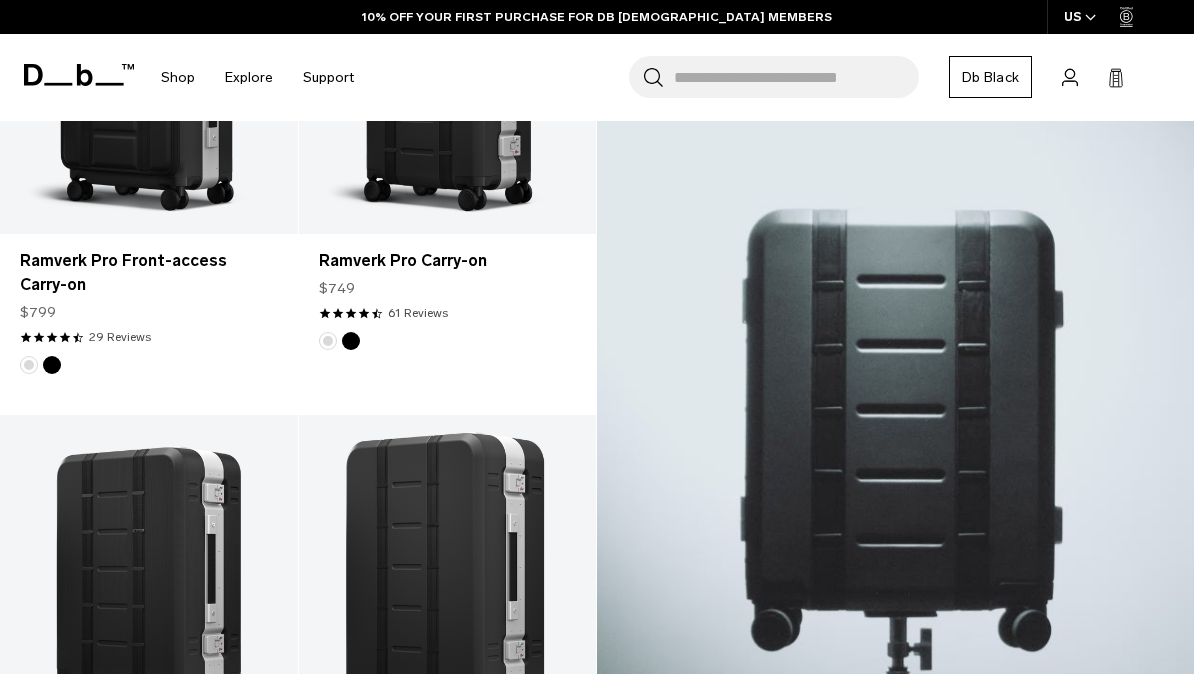 click on "Ramverk Pro Carry-on" at bounding box center (448, 261) 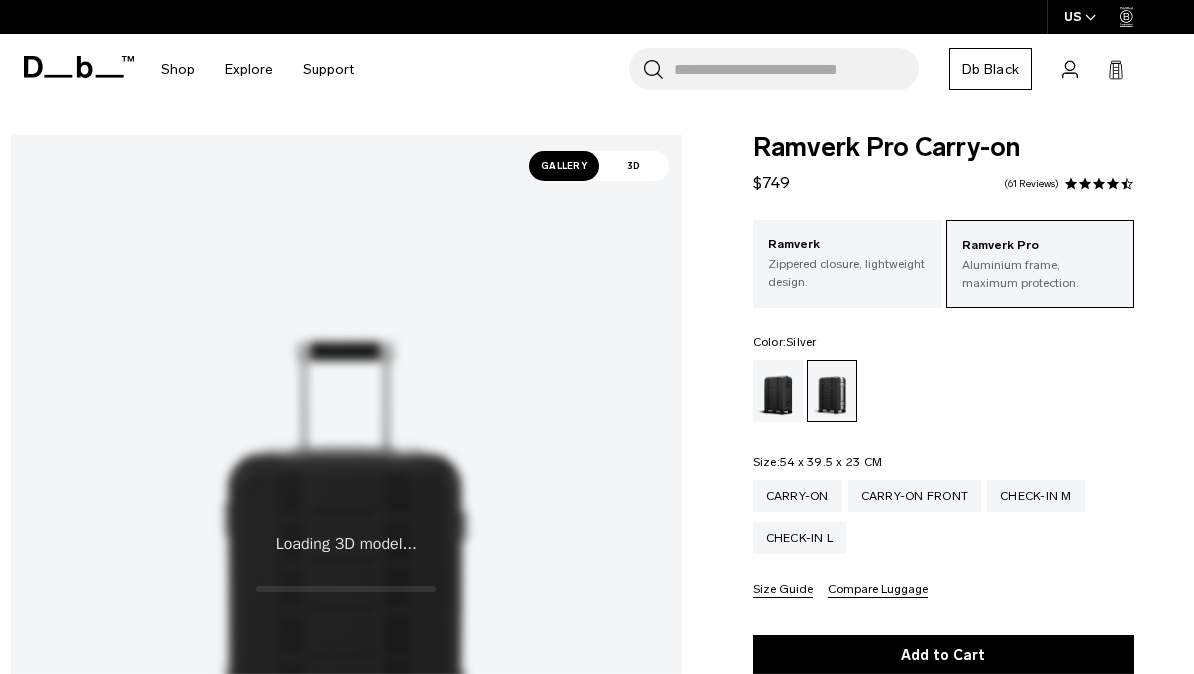 scroll, scrollTop: 0, scrollLeft: 0, axis: both 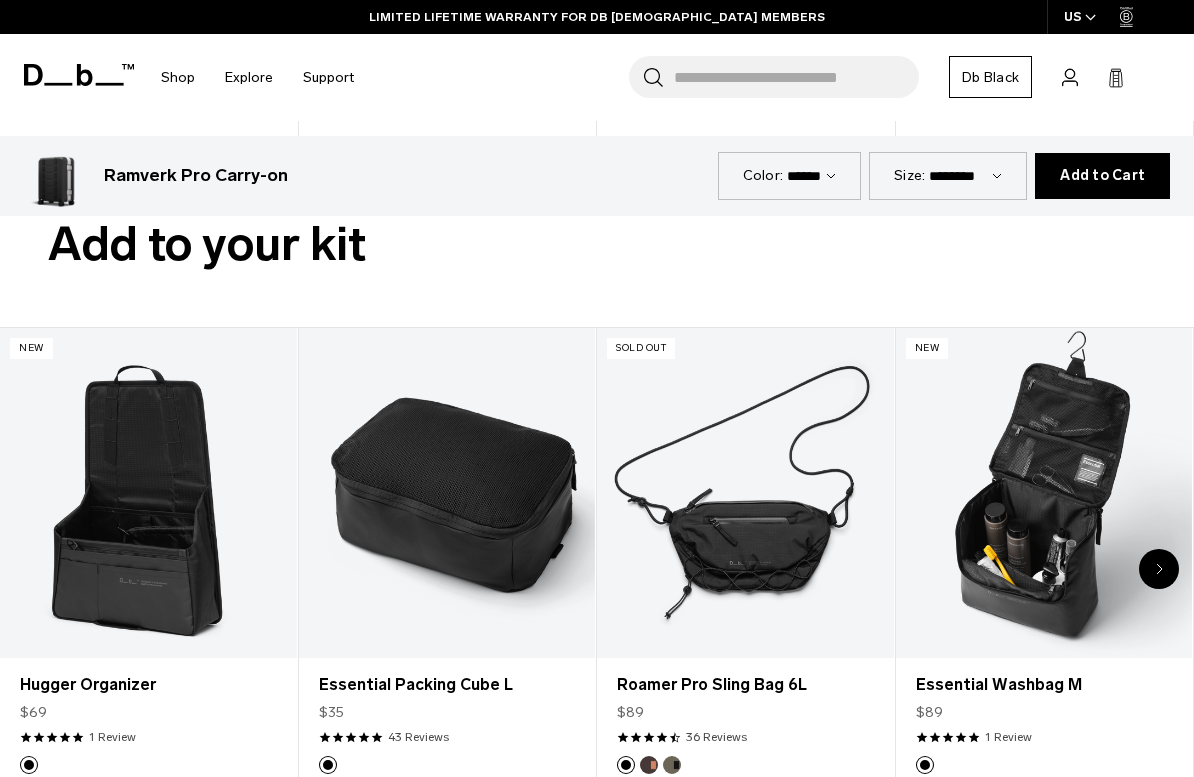 click at bounding box center [1044, 492] 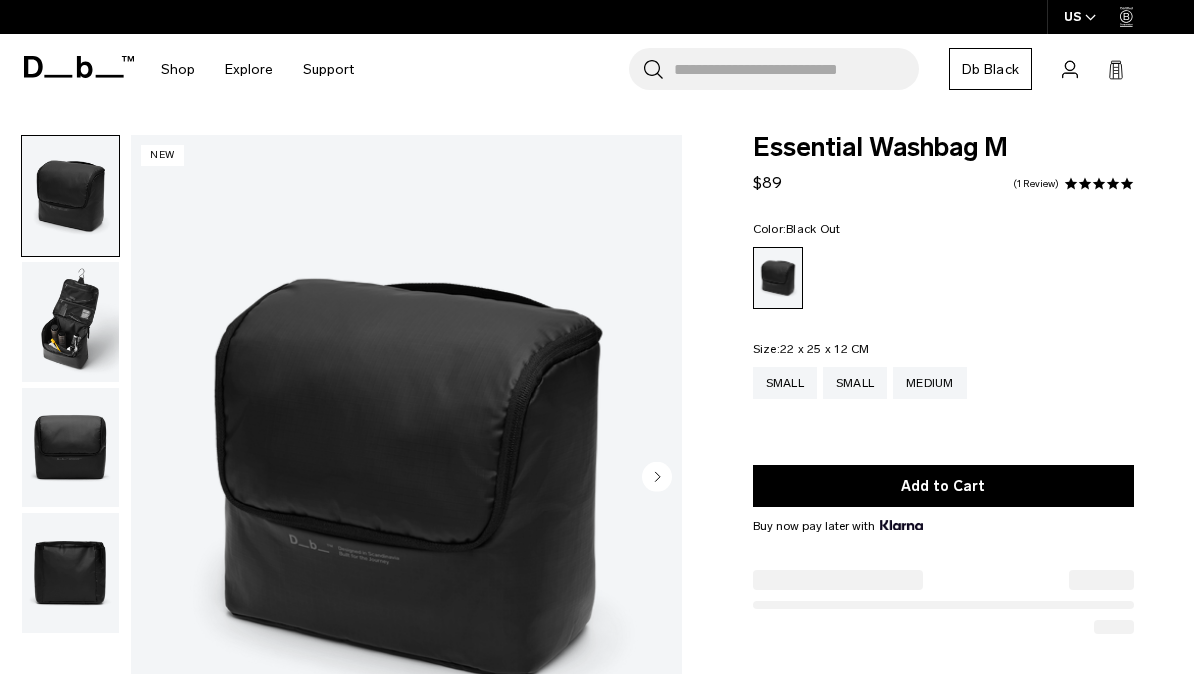 scroll, scrollTop: 0, scrollLeft: 0, axis: both 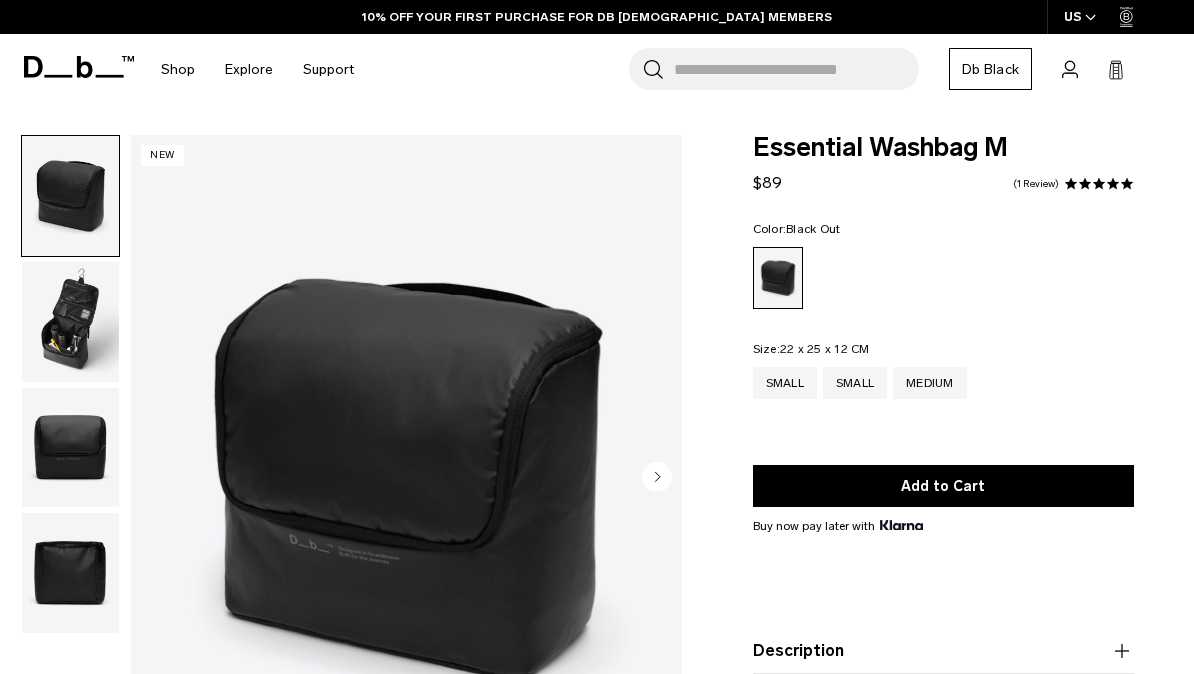 click at bounding box center [70, 322] 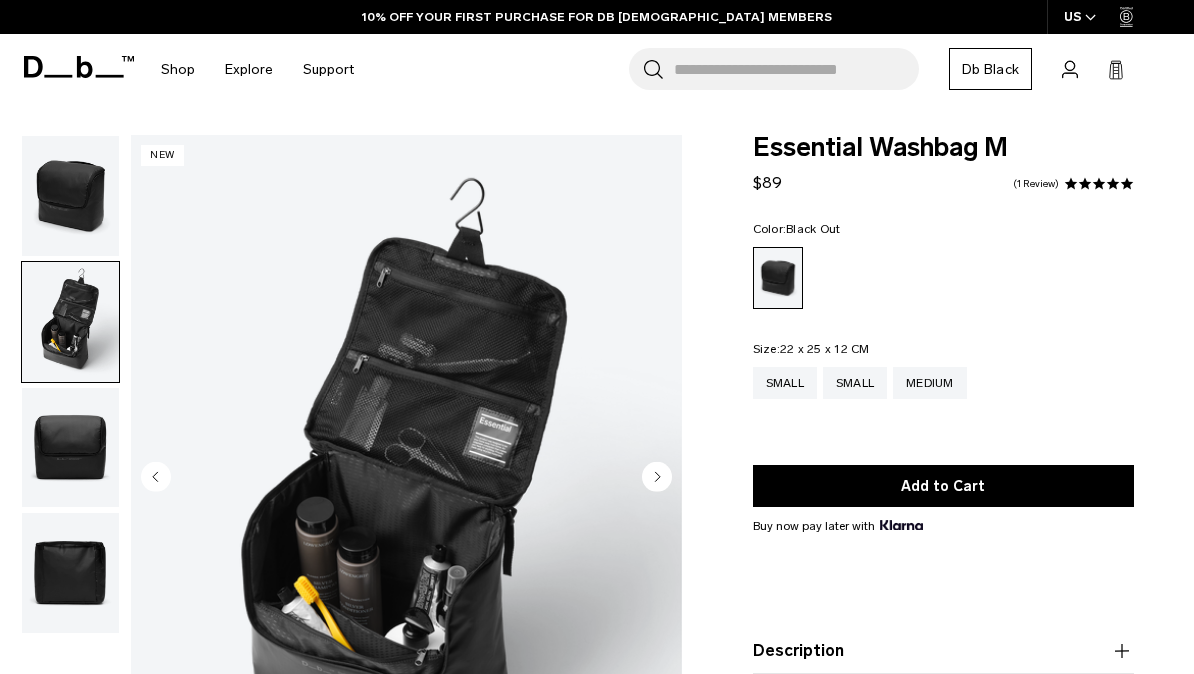 scroll, scrollTop: 0, scrollLeft: 0, axis: both 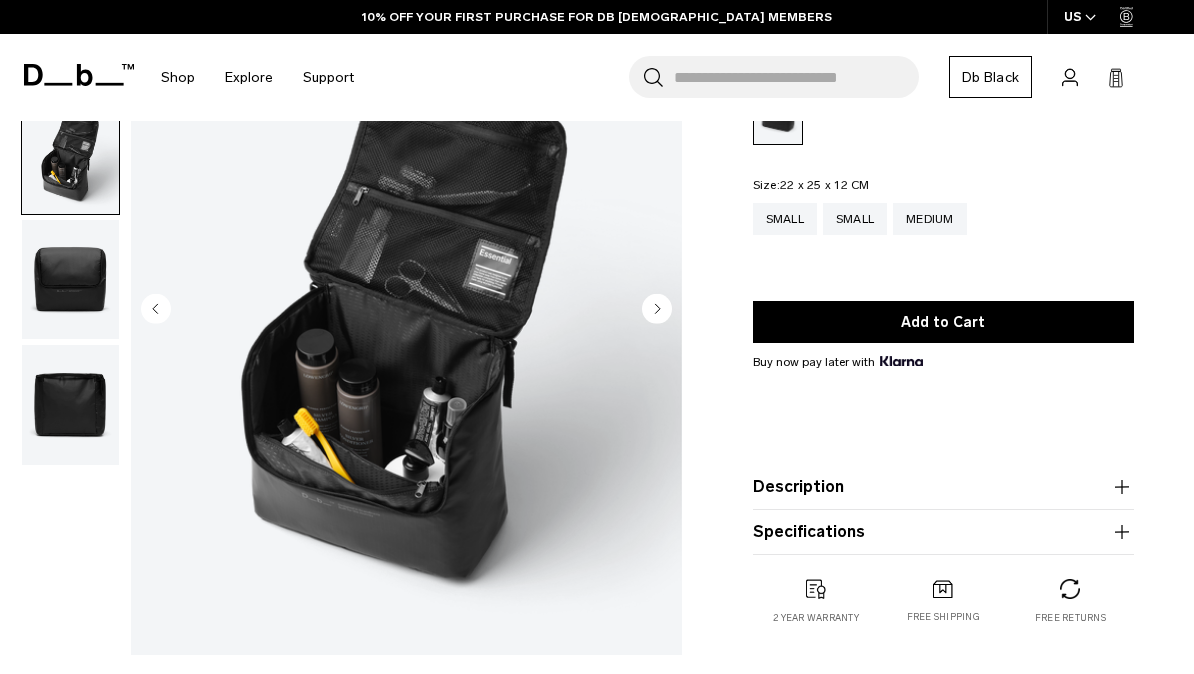 click at bounding box center [70, 280] 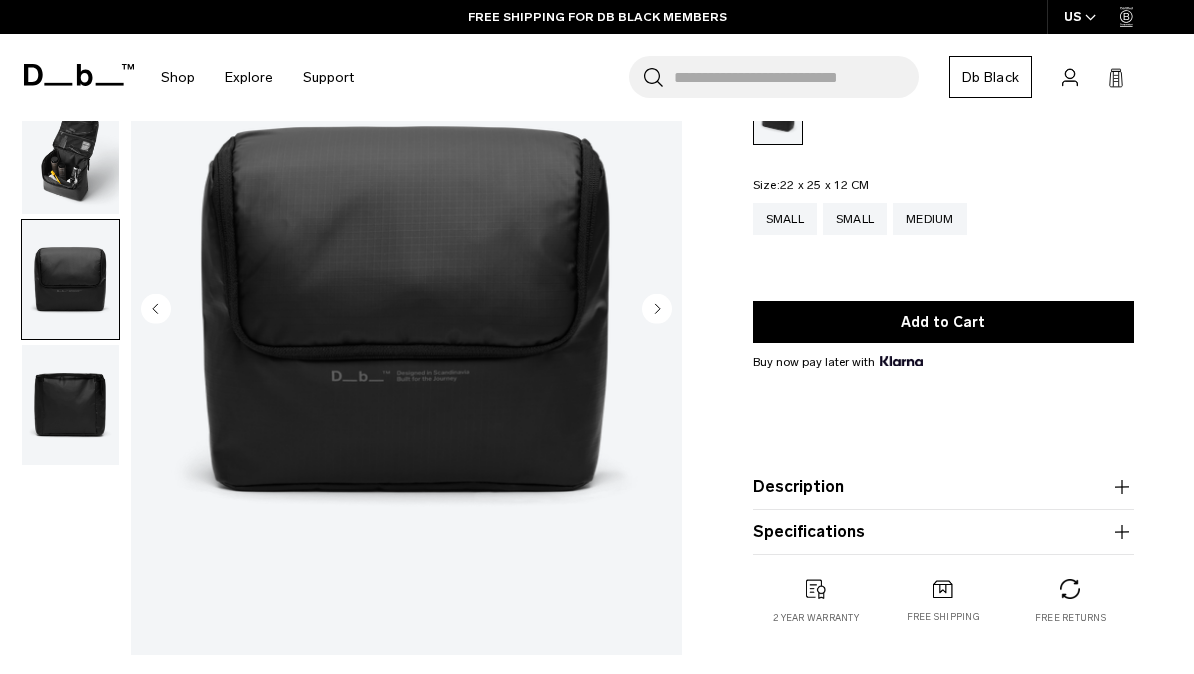 click at bounding box center (70, 405) 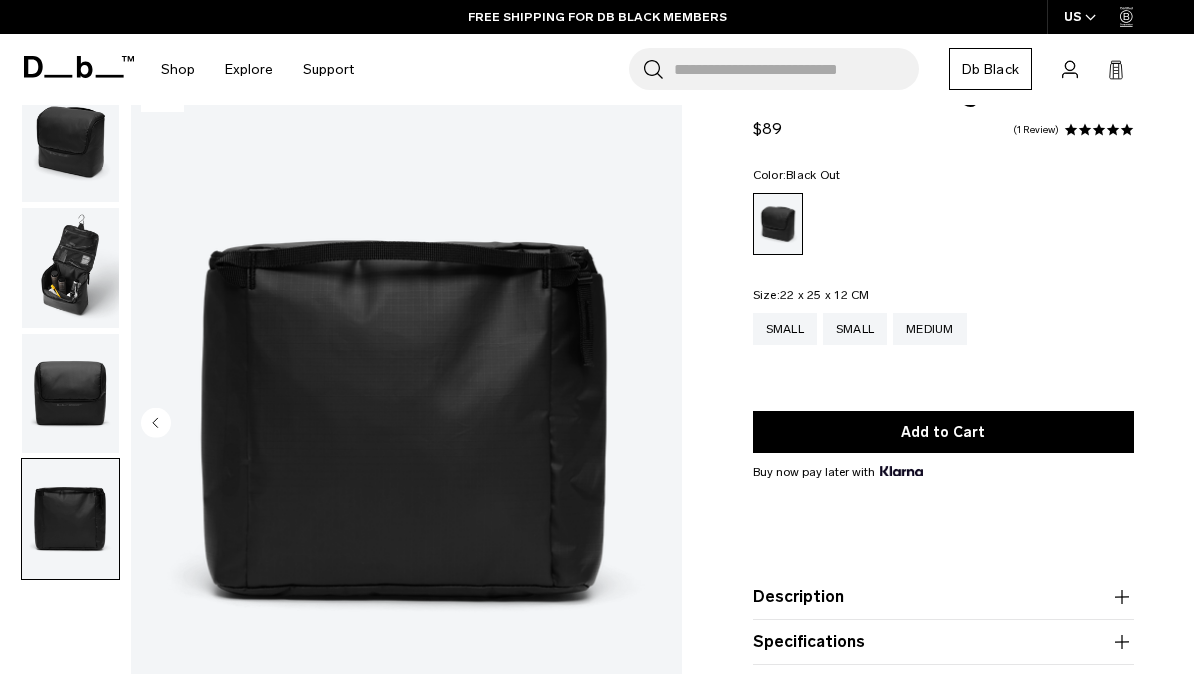 scroll, scrollTop: 53, scrollLeft: 0, axis: vertical 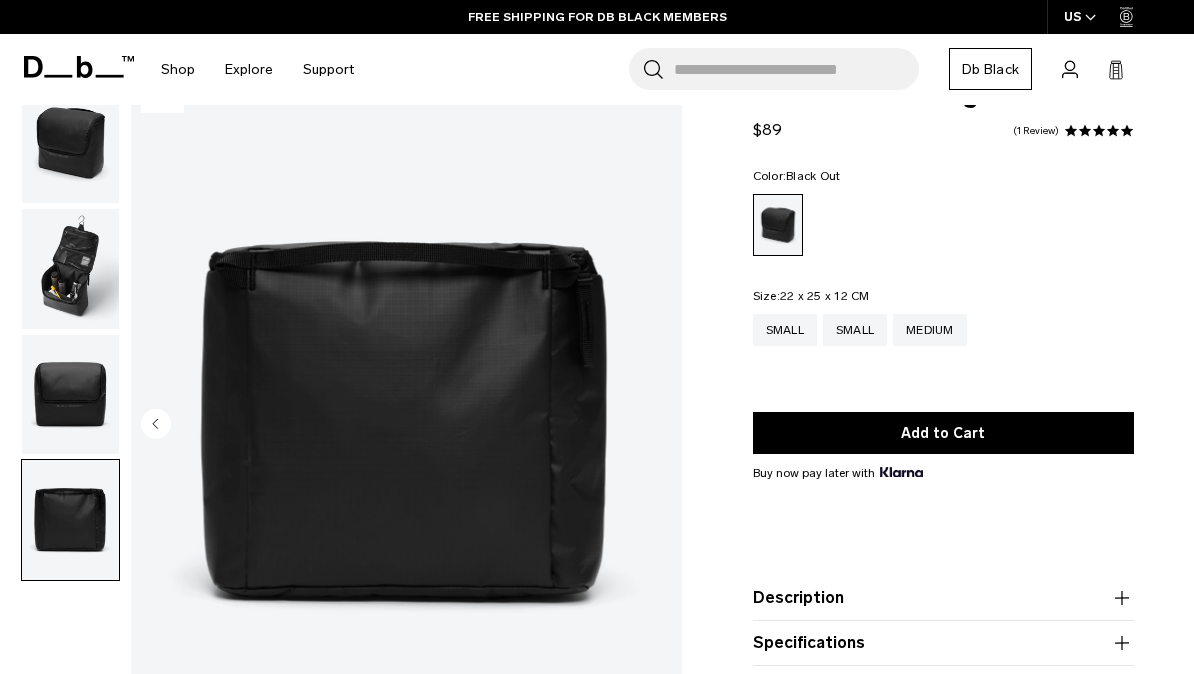 click on "Small" at bounding box center (785, 330) 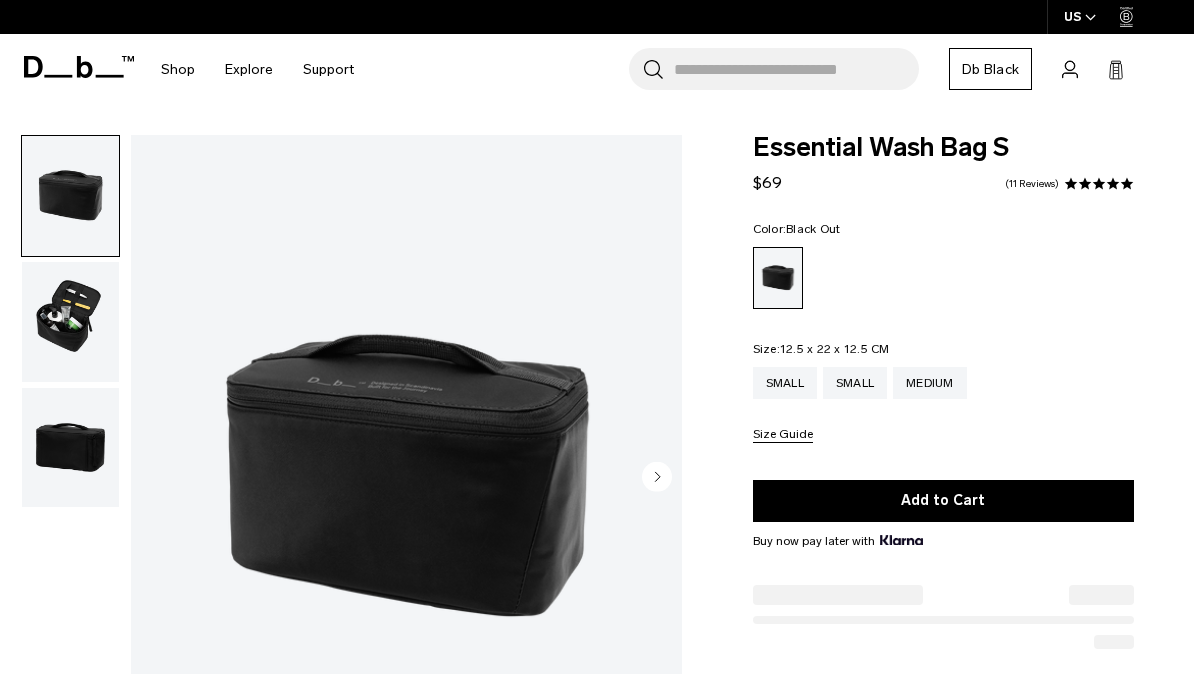 scroll, scrollTop: 0, scrollLeft: 0, axis: both 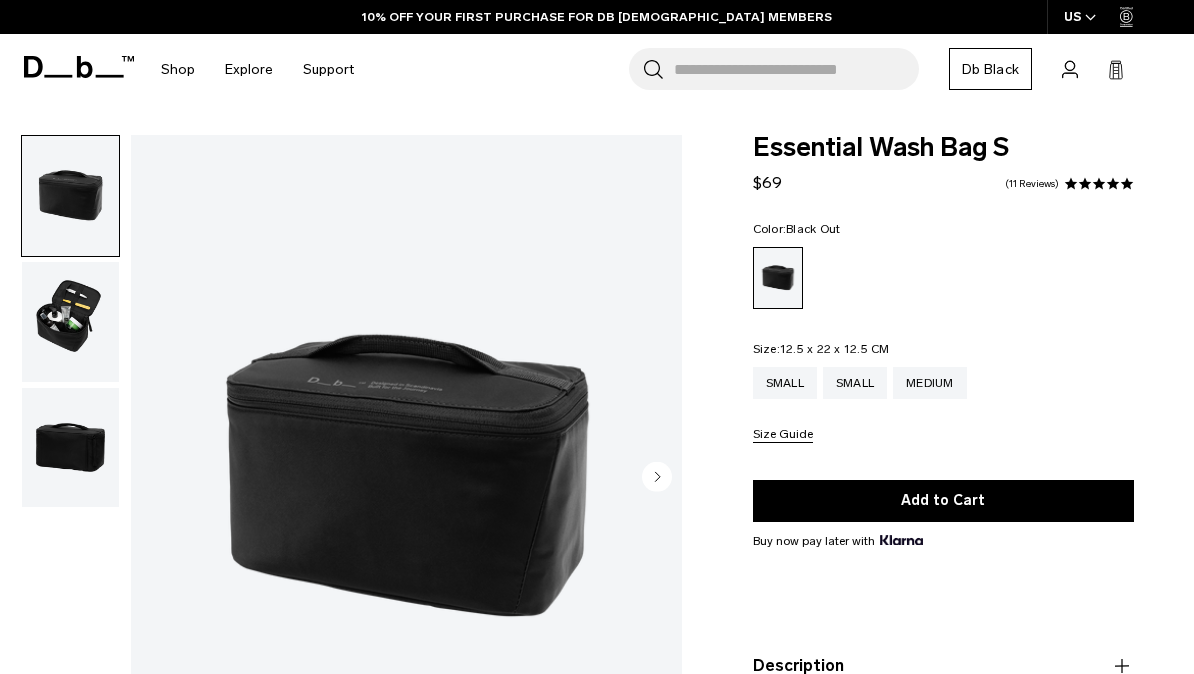 click at bounding box center [70, 322] 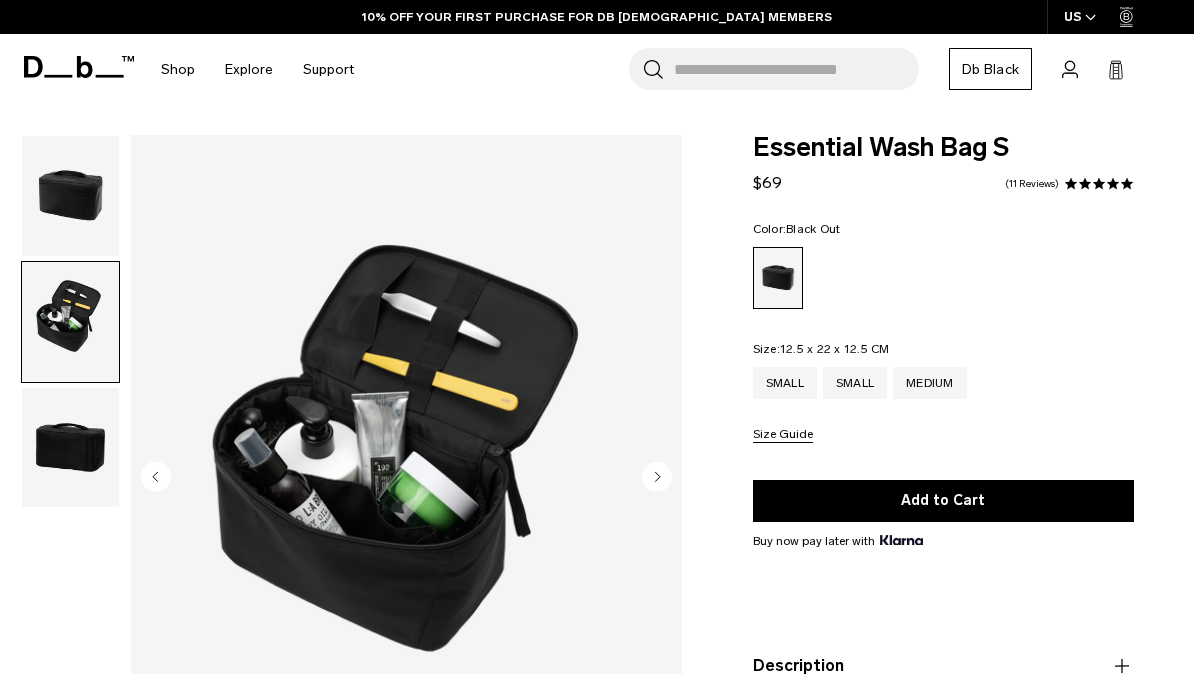 click at bounding box center (70, 322) 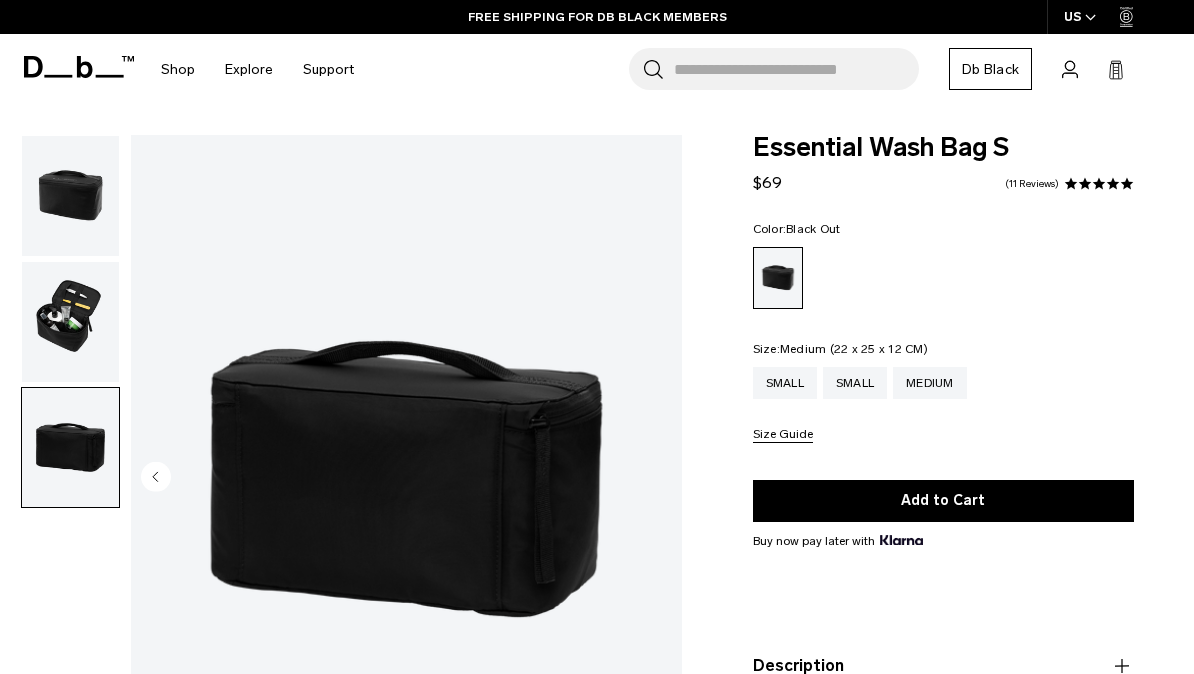 click on "Medium" at bounding box center [930, 383] 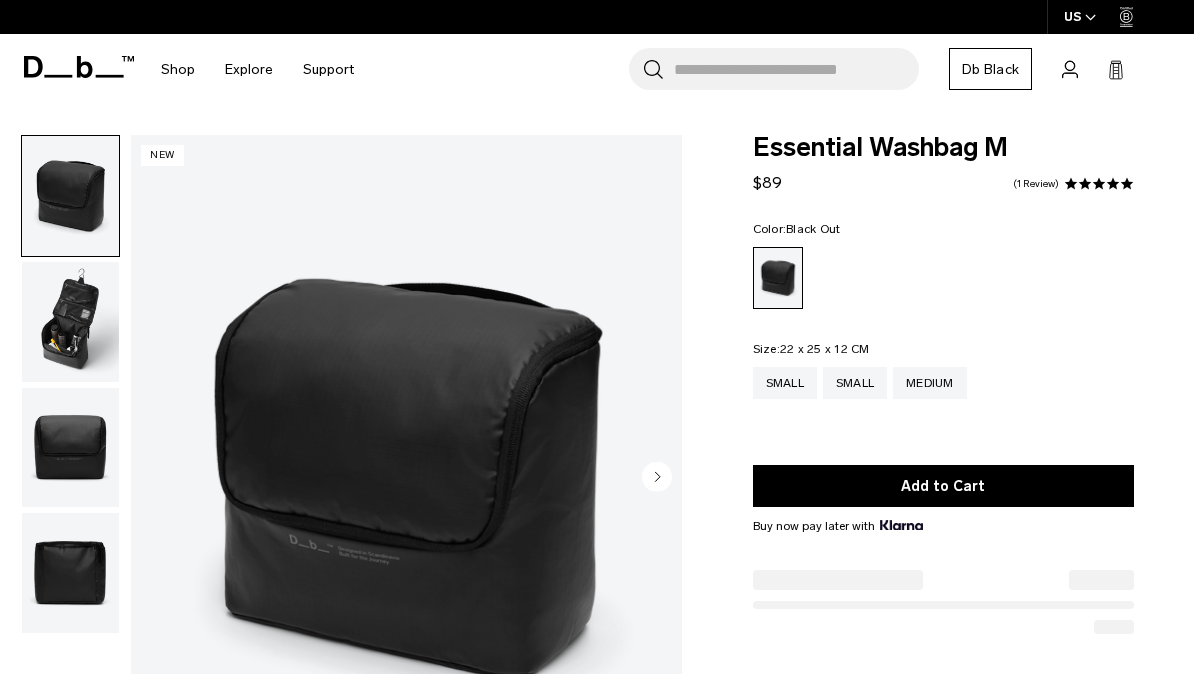 scroll, scrollTop: 0, scrollLeft: 0, axis: both 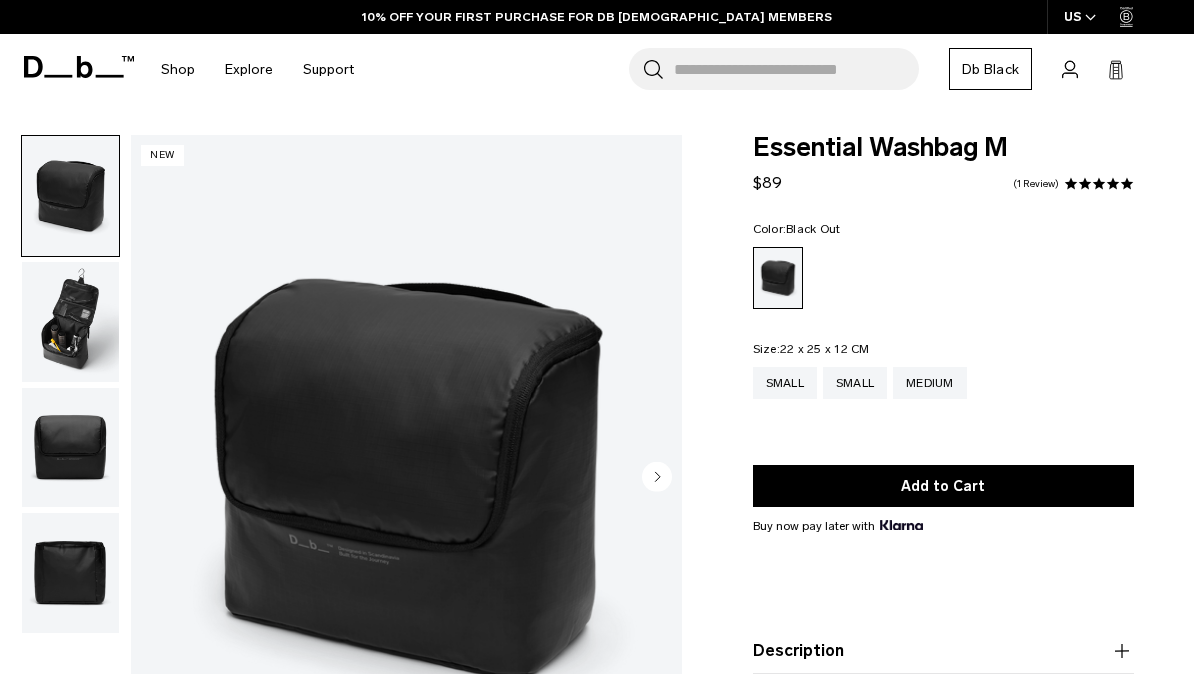click at bounding box center (70, 322) 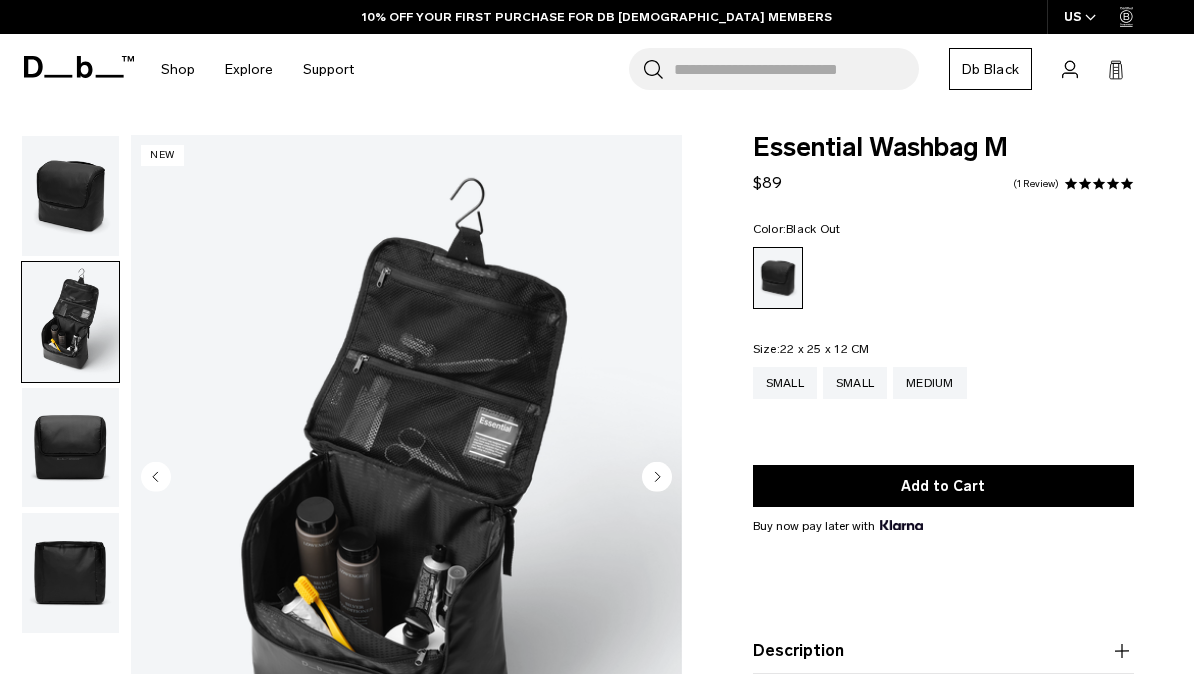 scroll, scrollTop: 0, scrollLeft: 0, axis: both 